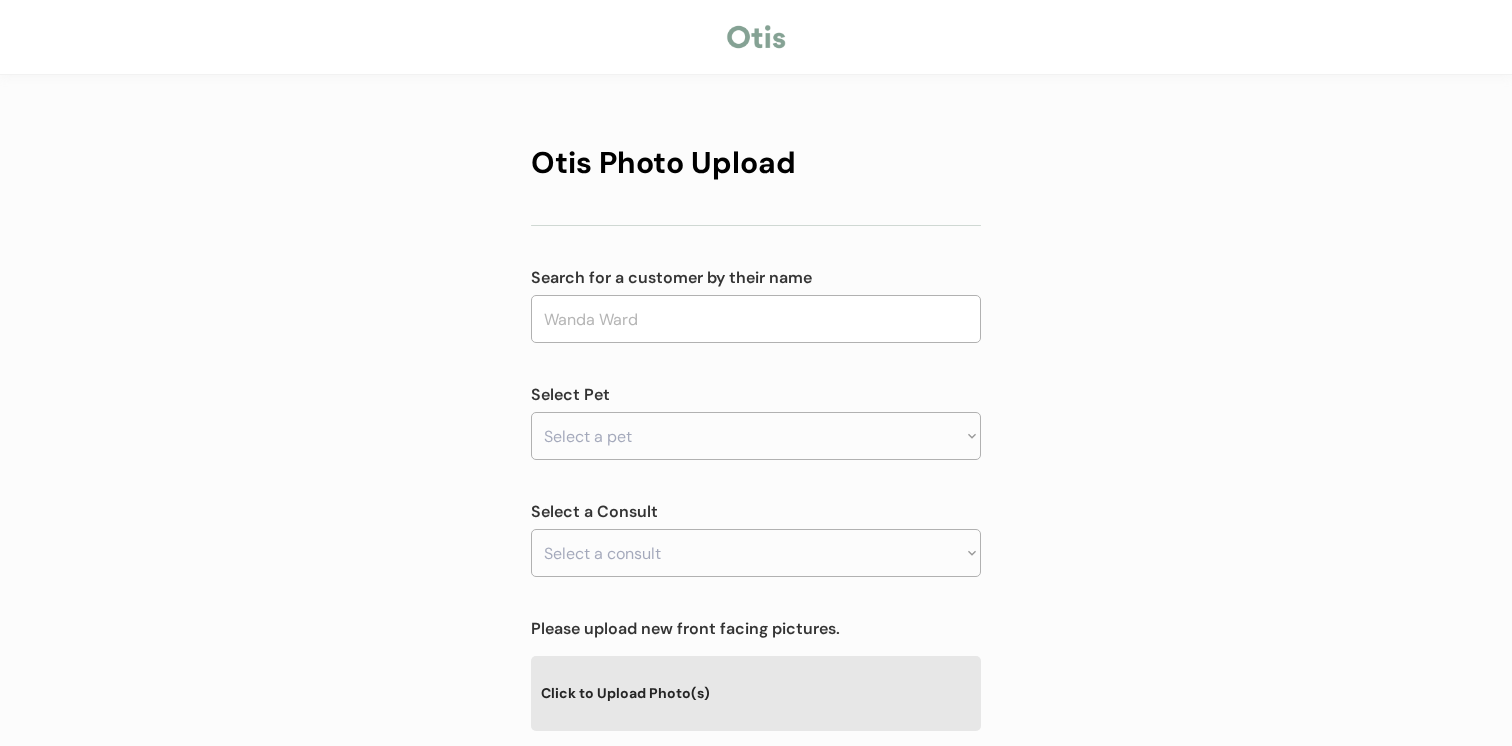 scroll, scrollTop: 0, scrollLeft: 0, axis: both 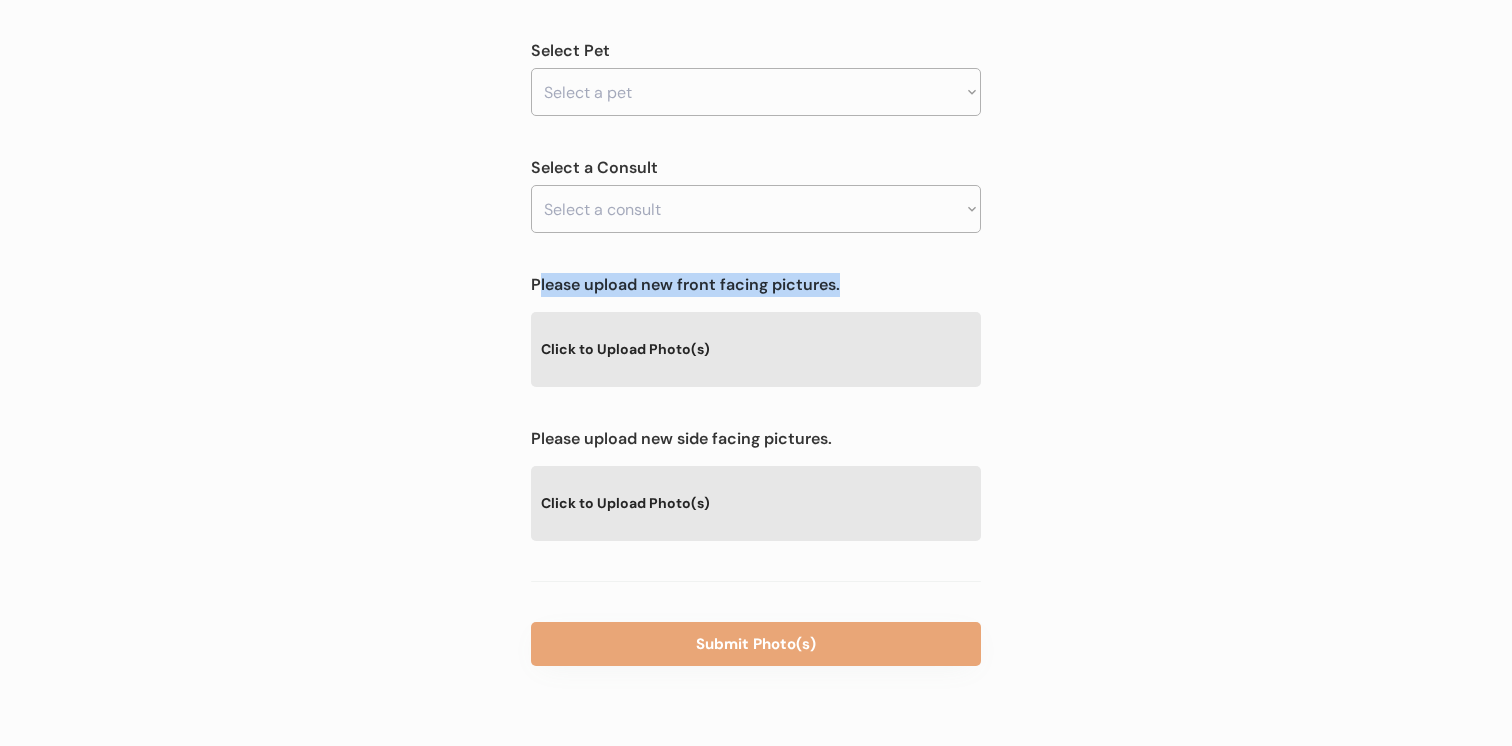 drag, startPoint x: 537, startPoint y: 287, endPoint x: 962, endPoint y: 281, distance: 425.04236 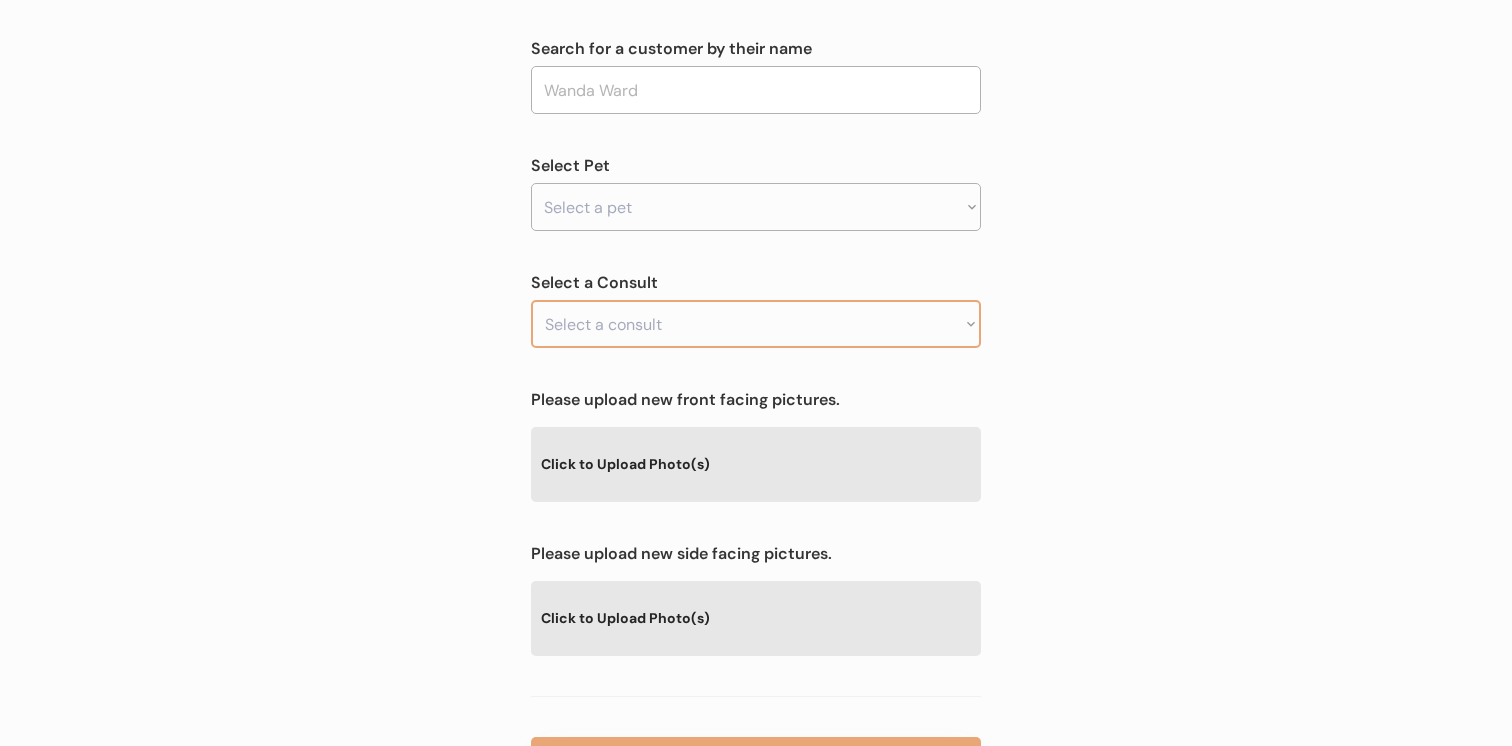 scroll, scrollTop: 173, scrollLeft: 0, axis: vertical 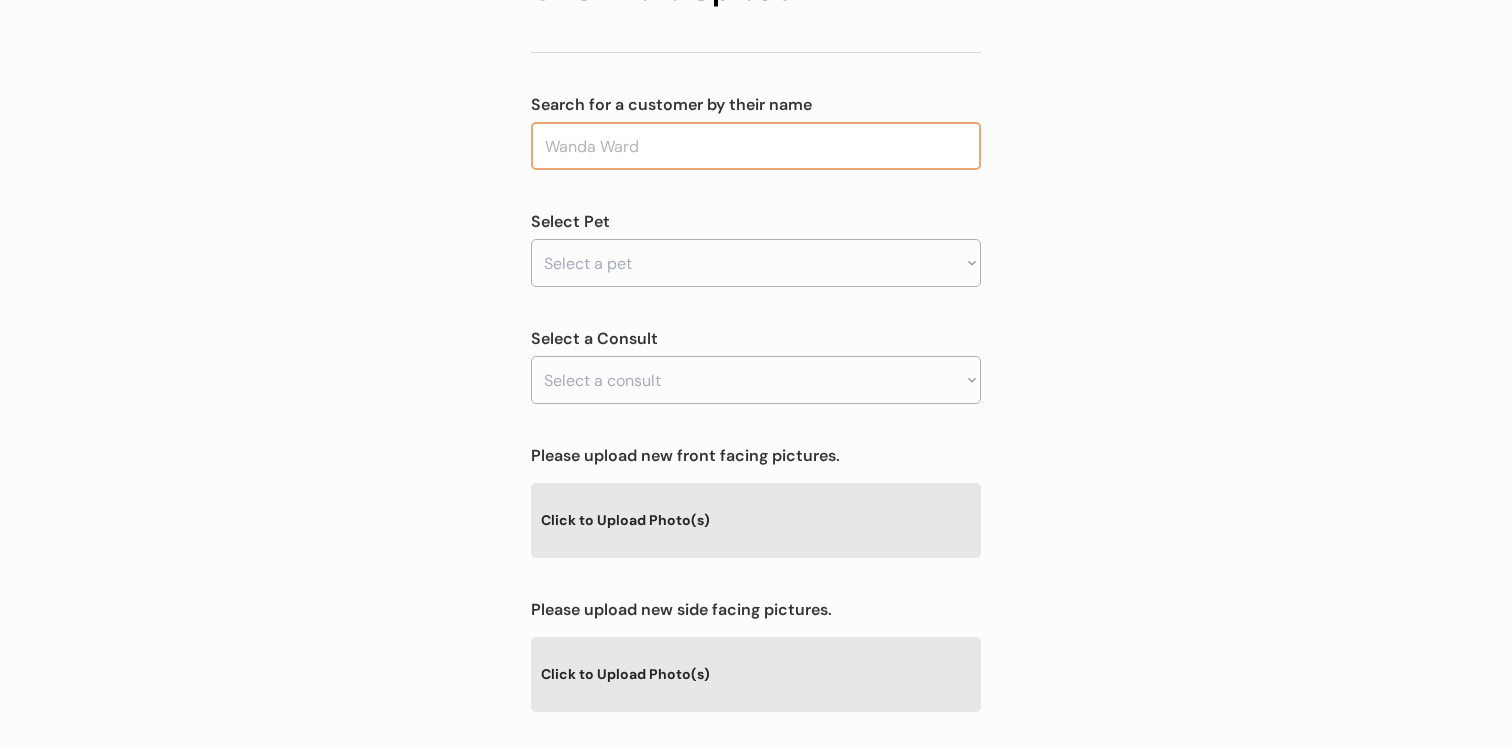 click at bounding box center [756, 146] 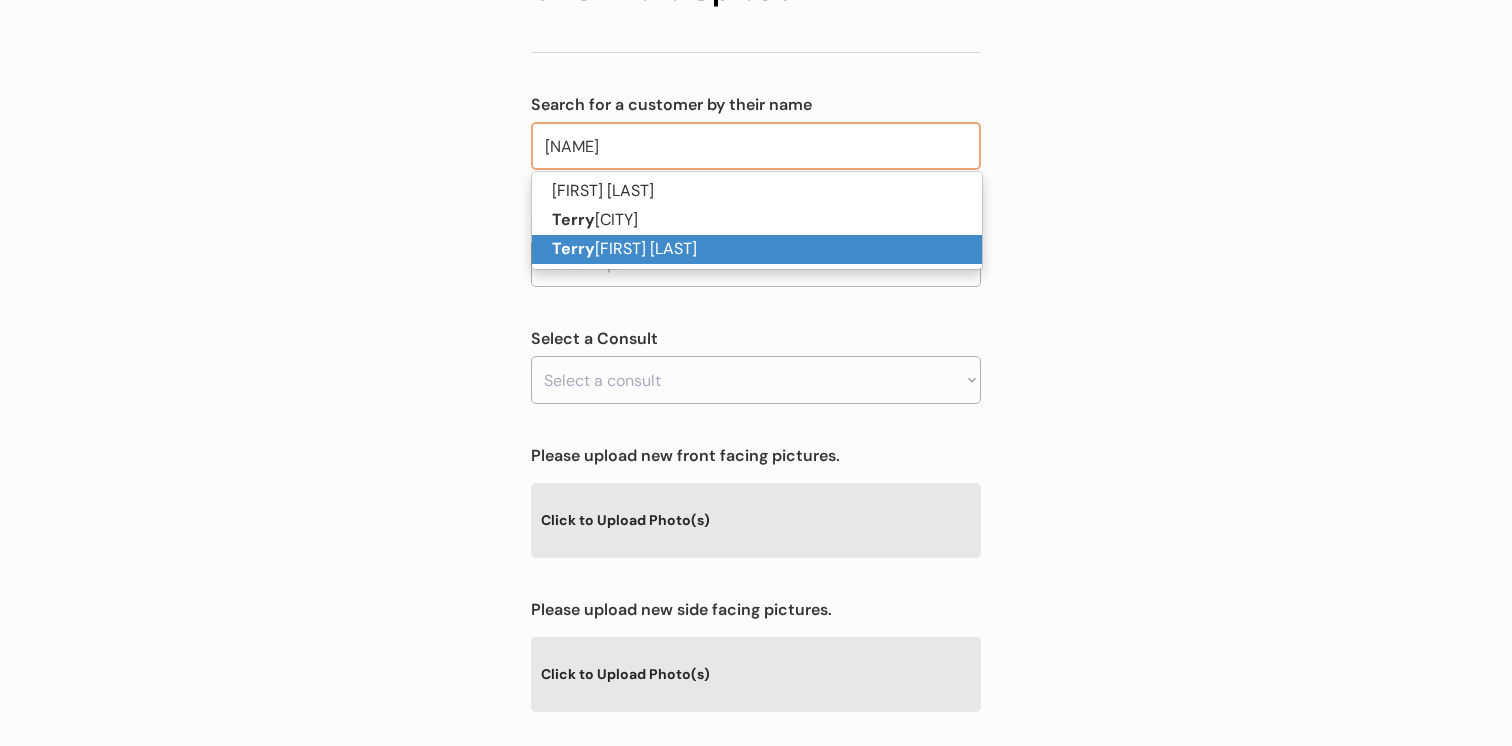 click on "Terry  J Crighton" at bounding box center (757, 249) 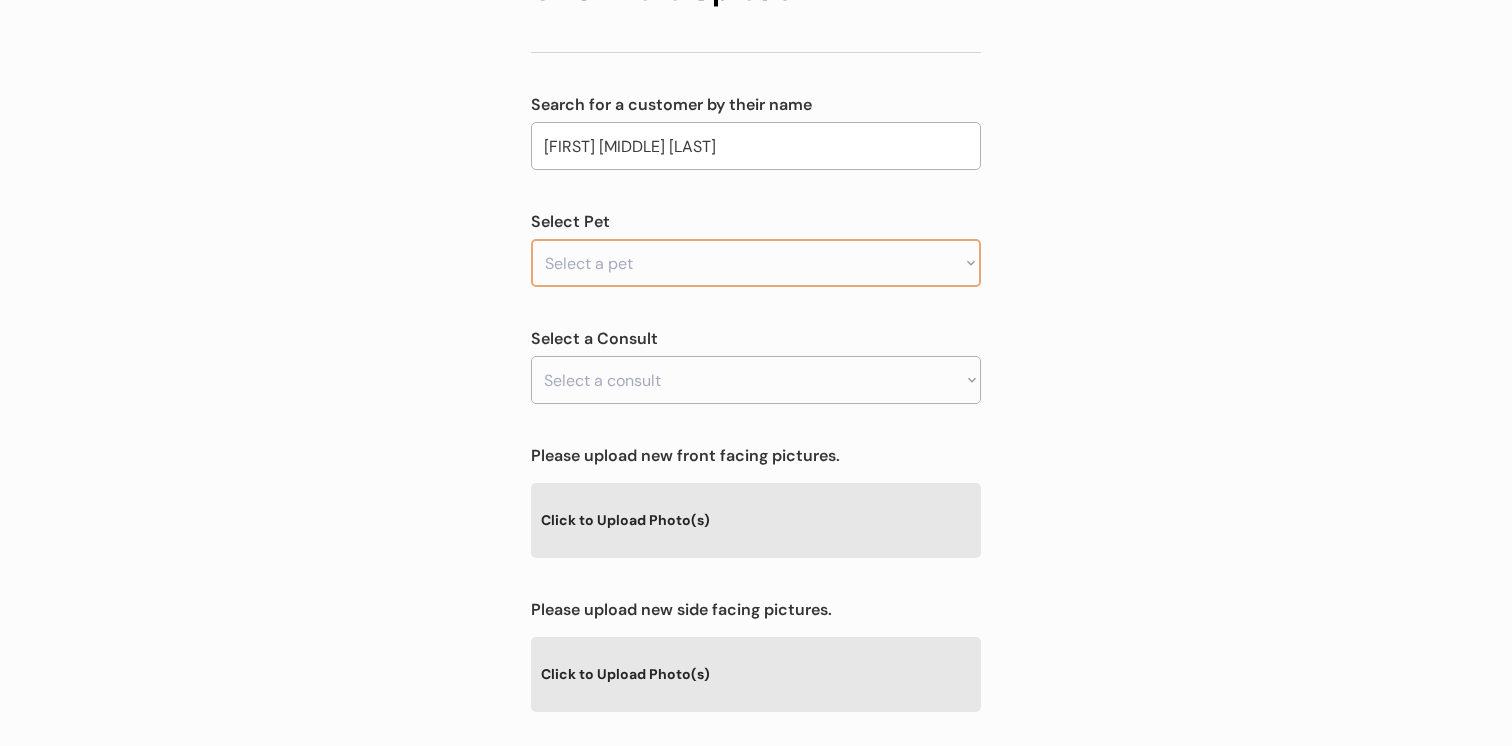 type on "Terry J Crighton" 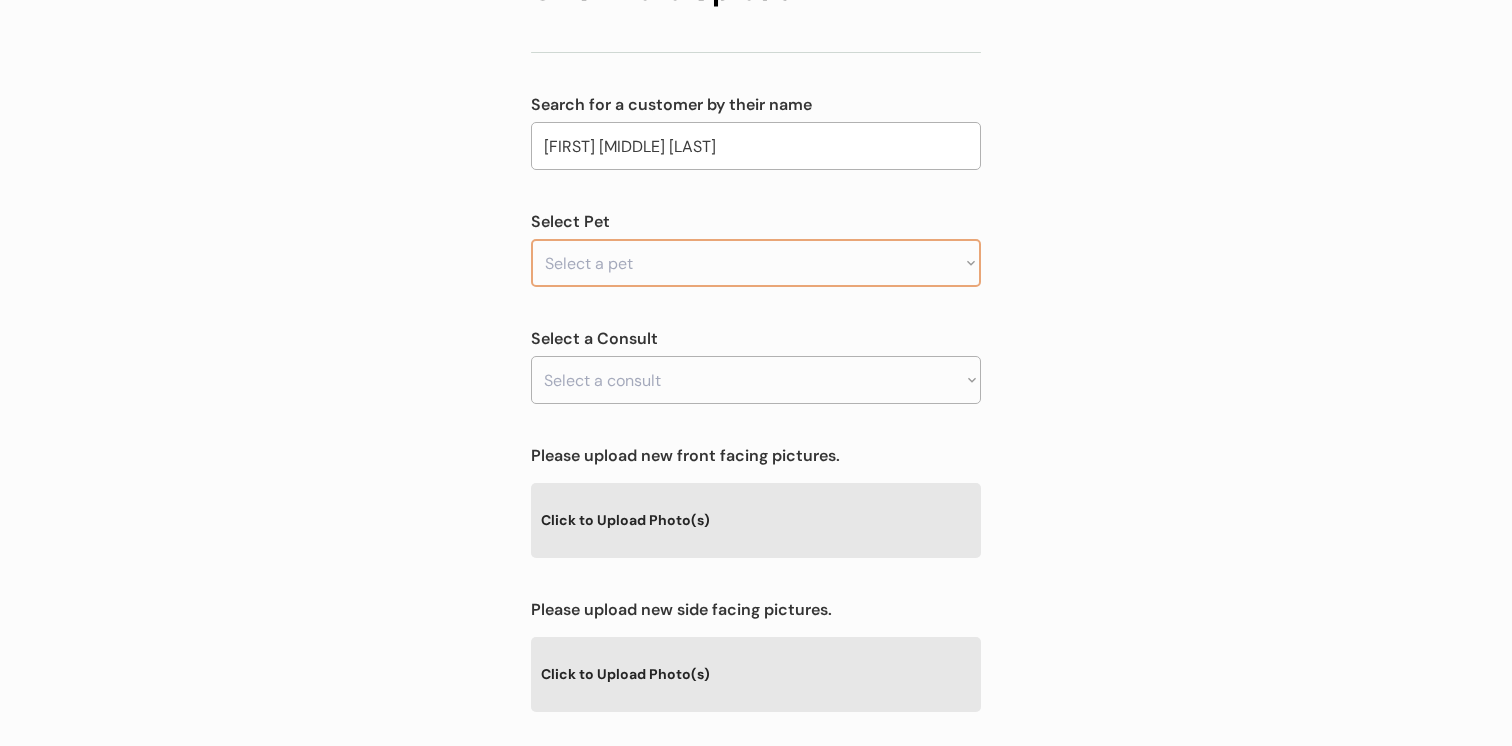 click on "Select a pet Tessa Crighton" at bounding box center (756, 263) 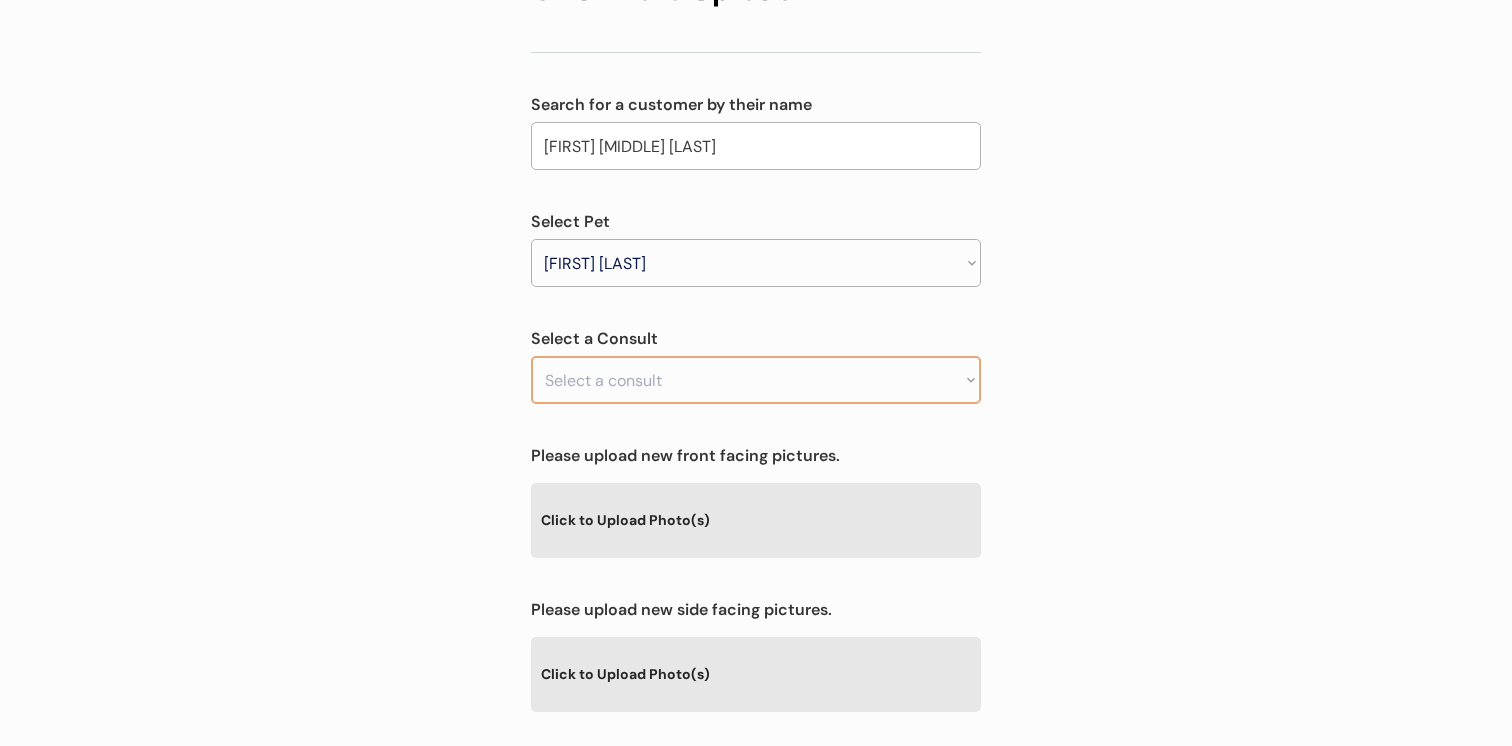 click on "Select a consult Allergy & itchy skin prescription request" at bounding box center [756, 380] 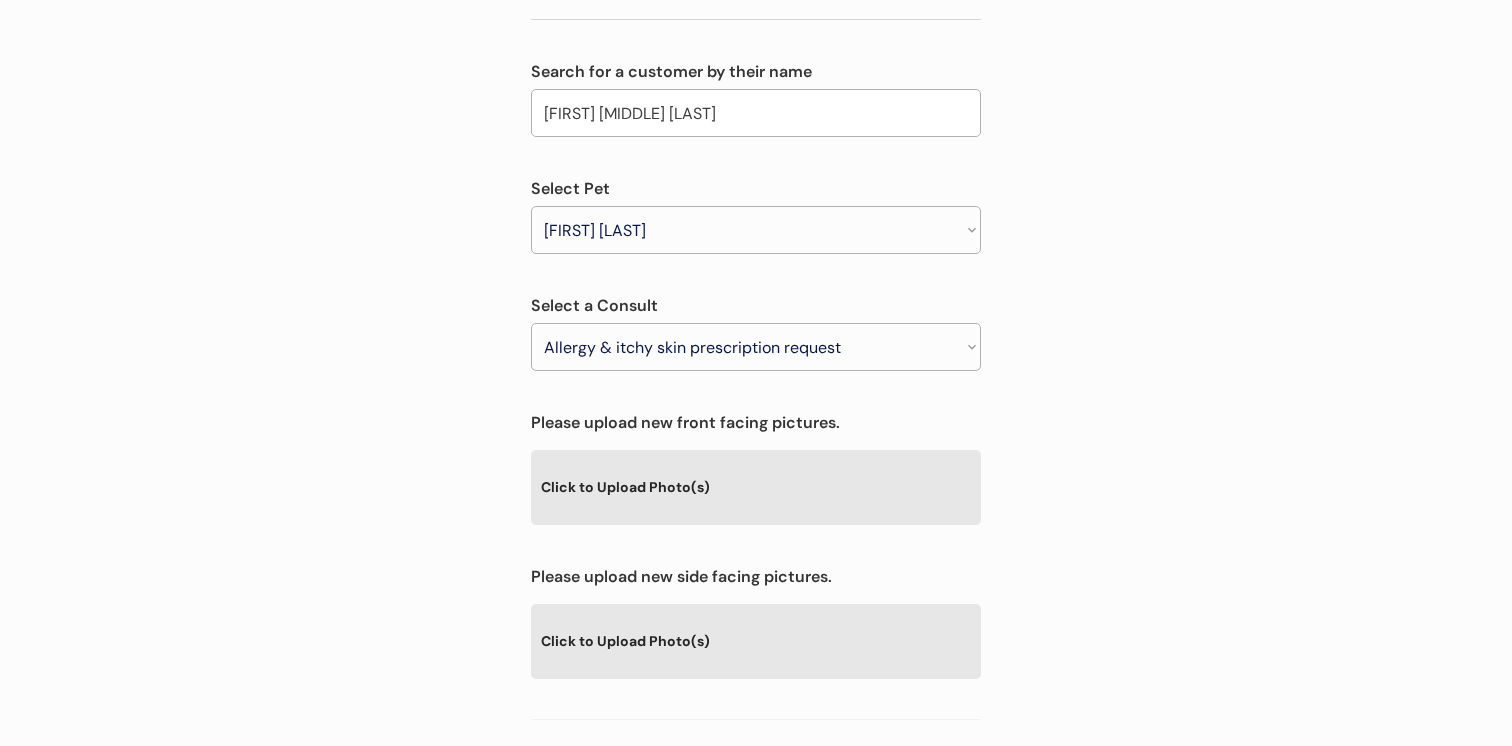 scroll, scrollTop: 344, scrollLeft: 0, axis: vertical 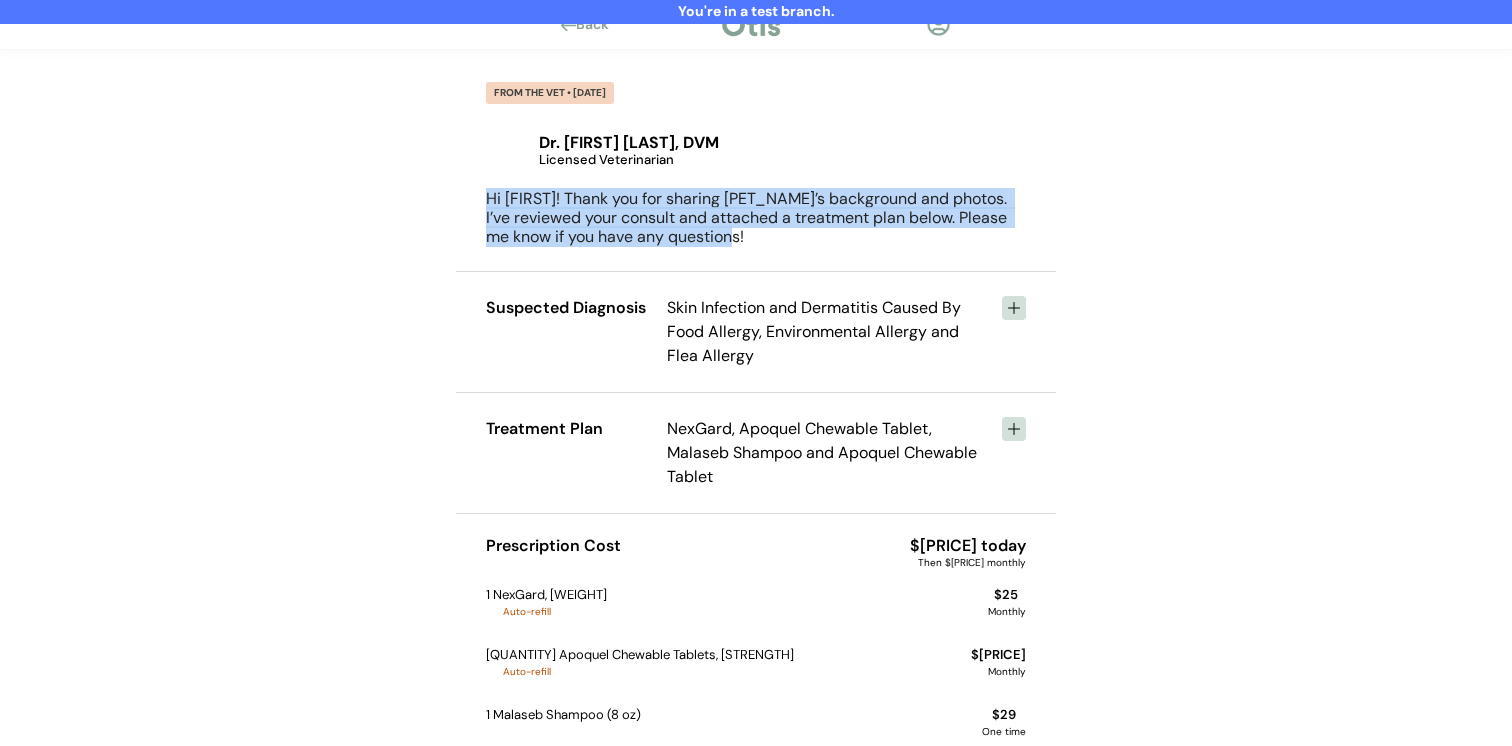 drag, startPoint x: 479, startPoint y: 193, endPoint x: 736, endPoint y: 241, distance: 261.44406 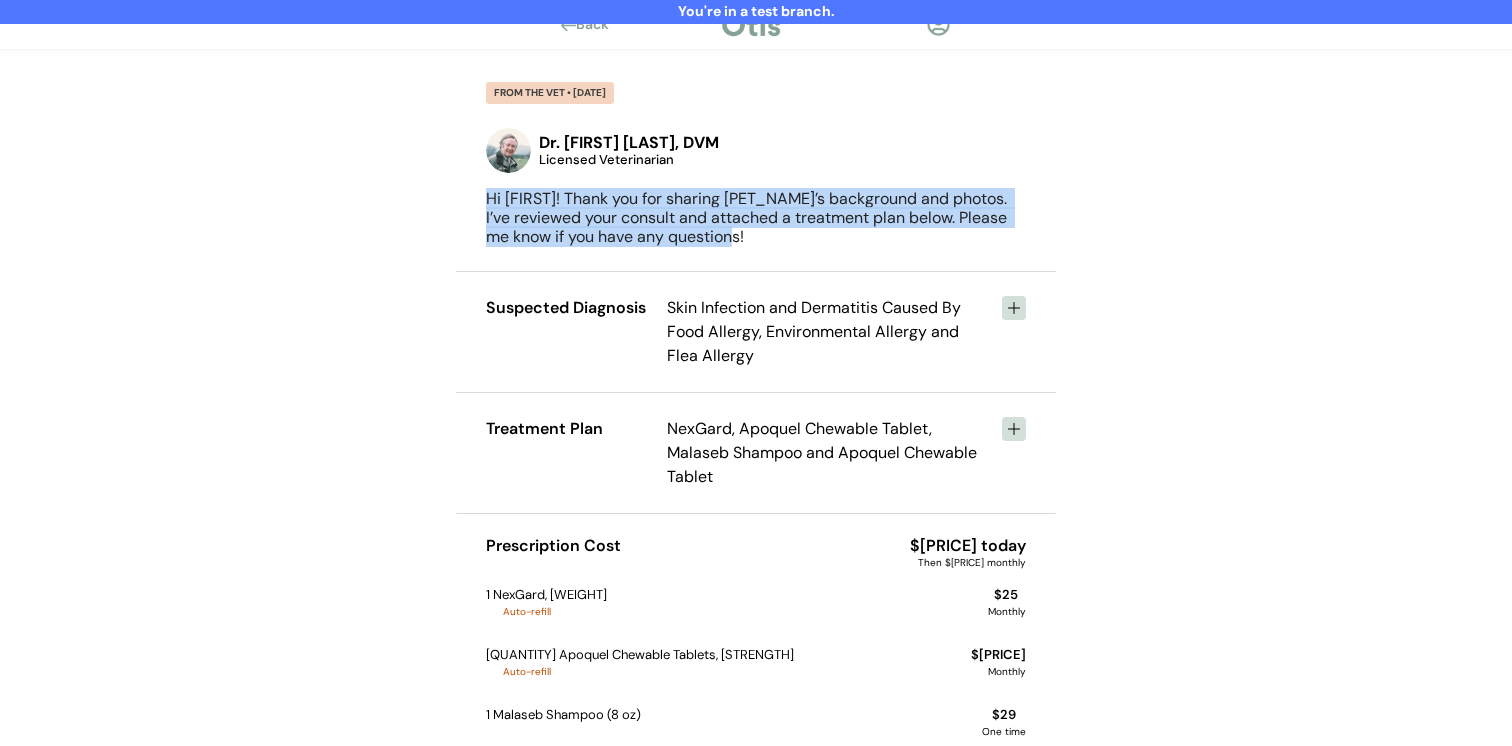 click on "FROM THE VET • [DATE] Dr. [FIRST] [LAST], DVM Licensed Veterinarian Hi [FIRST]! Thank you for sharing [PET_NAME]’s background and photos. I’ve reviewed your consult and attached a treatment plan below. Please me know if you have any questions!" at bounding box center [756, 160] 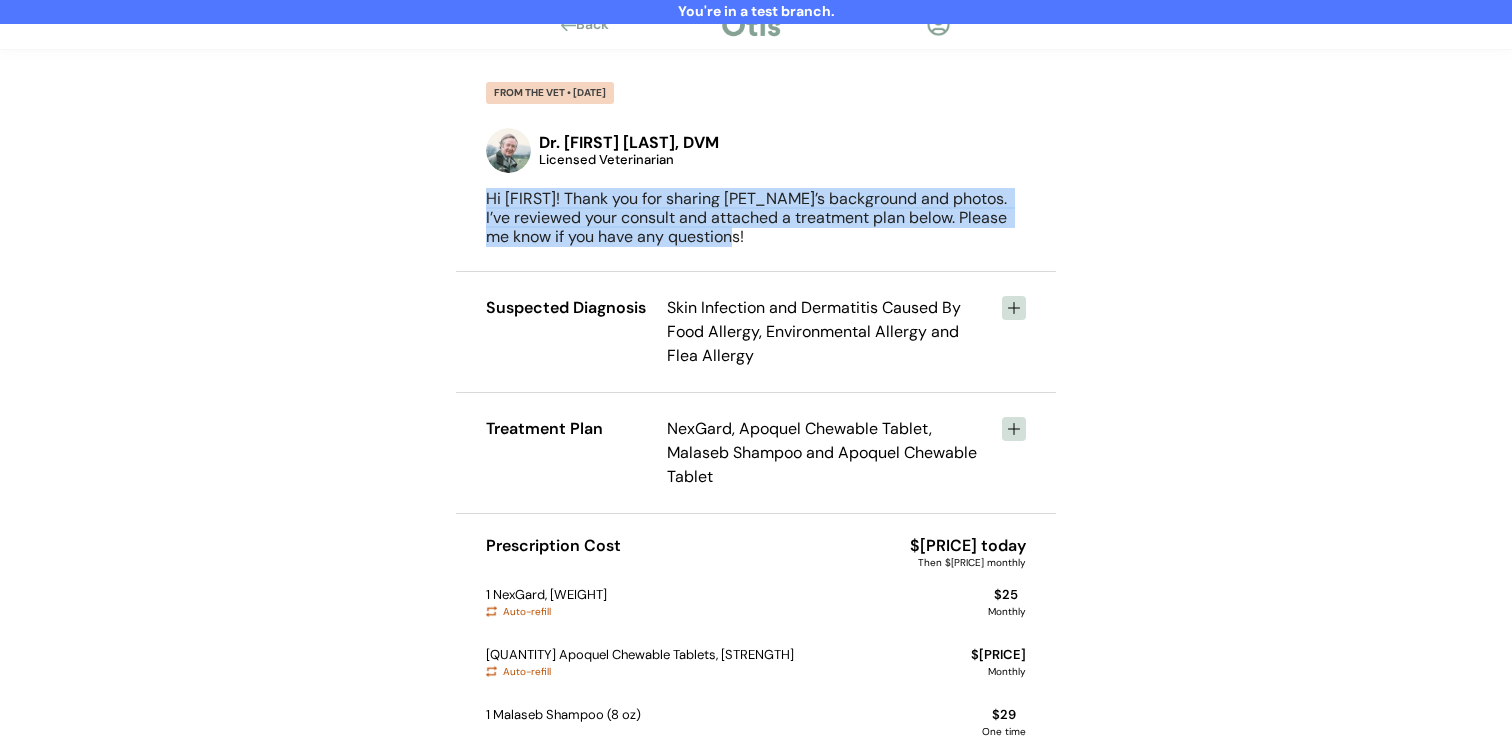 click on "Hi [FIRST]! Thank you for sharing [PET_NAME]’s background and photos. I’ve reviewed your consult and attached a treatment plan below. Please me know if you have any questions!" at bounding box center [756, 218] 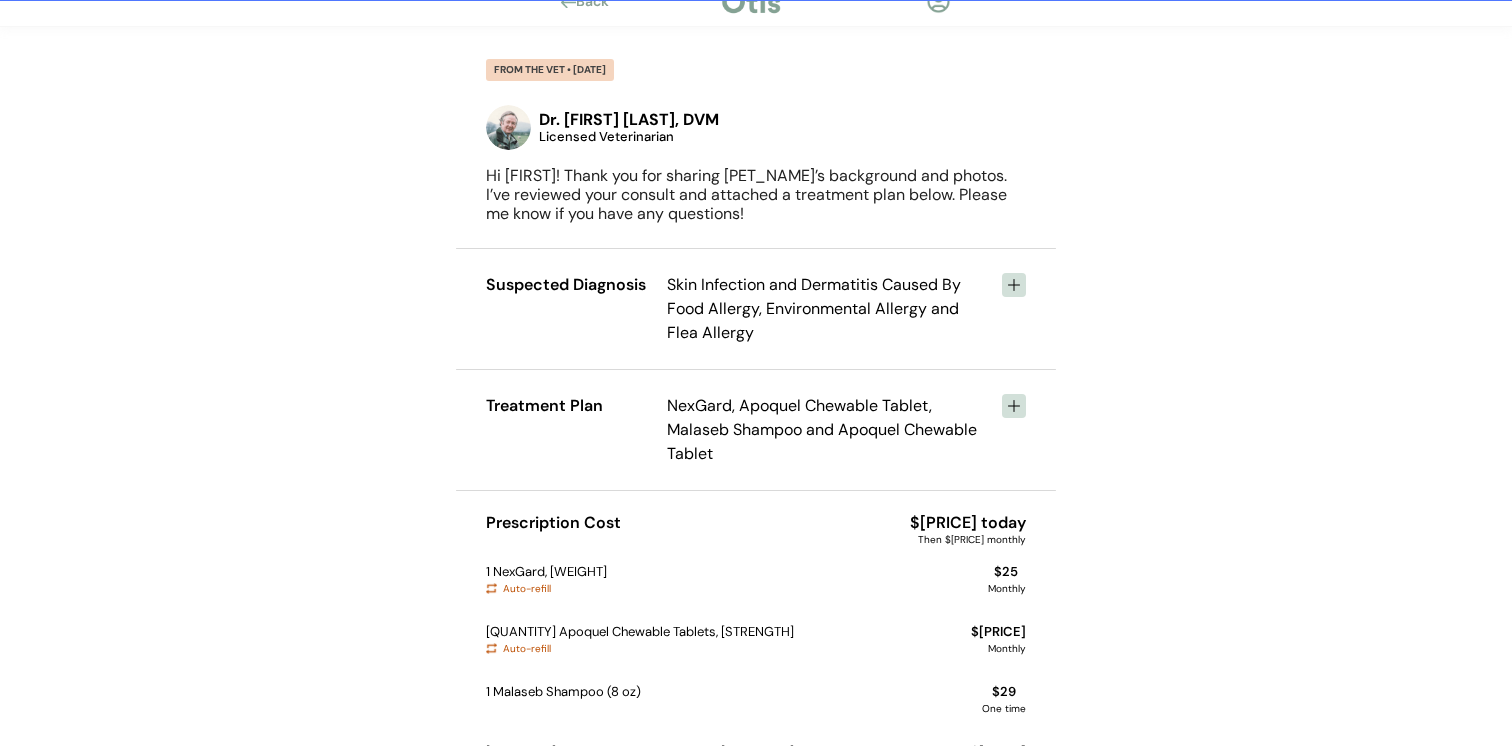 scroll, scrollTop: 22, scrollLeft: 0, axis: vertical 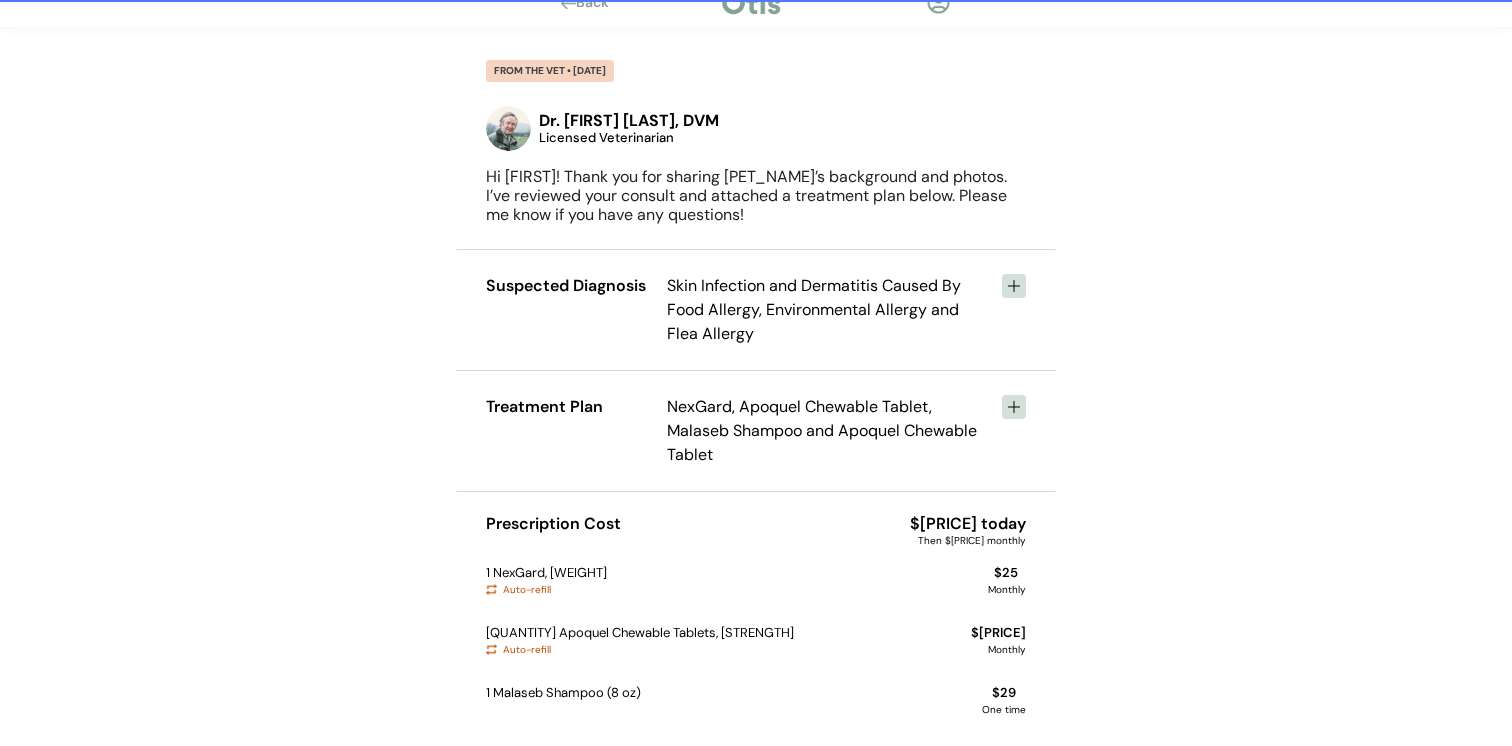 click on "Skin Infection and Dermatitis Caused By Food Allergy, Environmental Allergy and Flea Allergy" at bounding box center [826, 310] 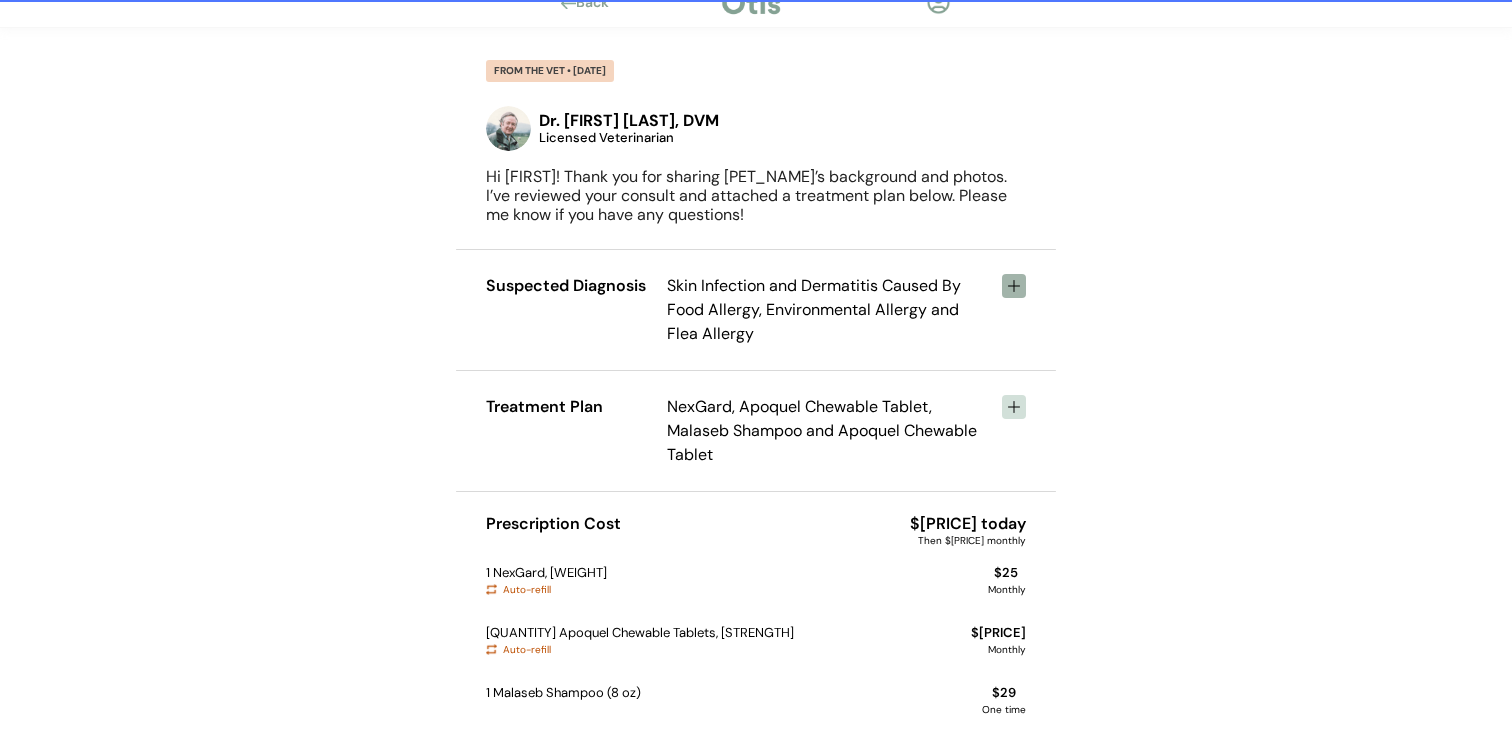 click at bounding box center (1014, 286) 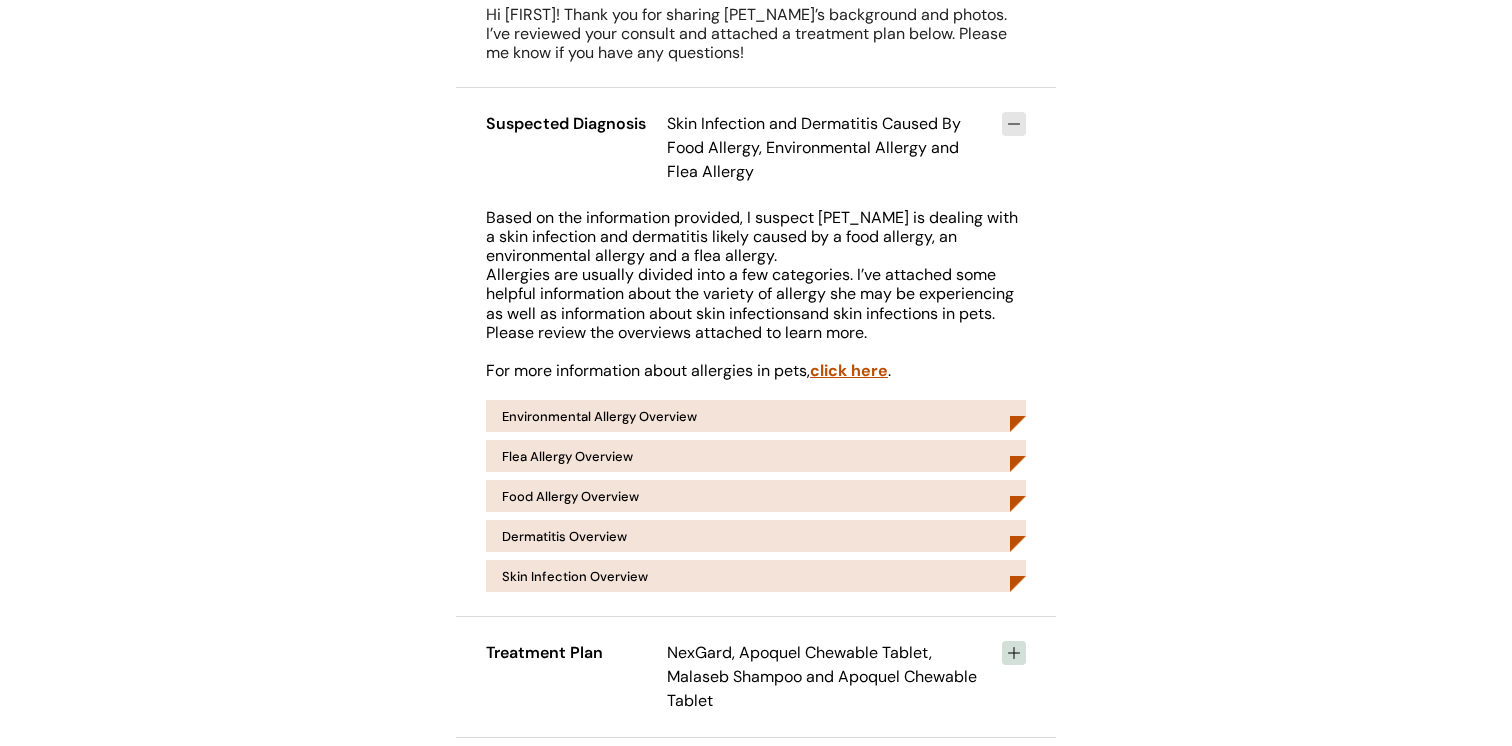 scroll, scrollTop: 186, scrollLeft: 0, axis: vertical 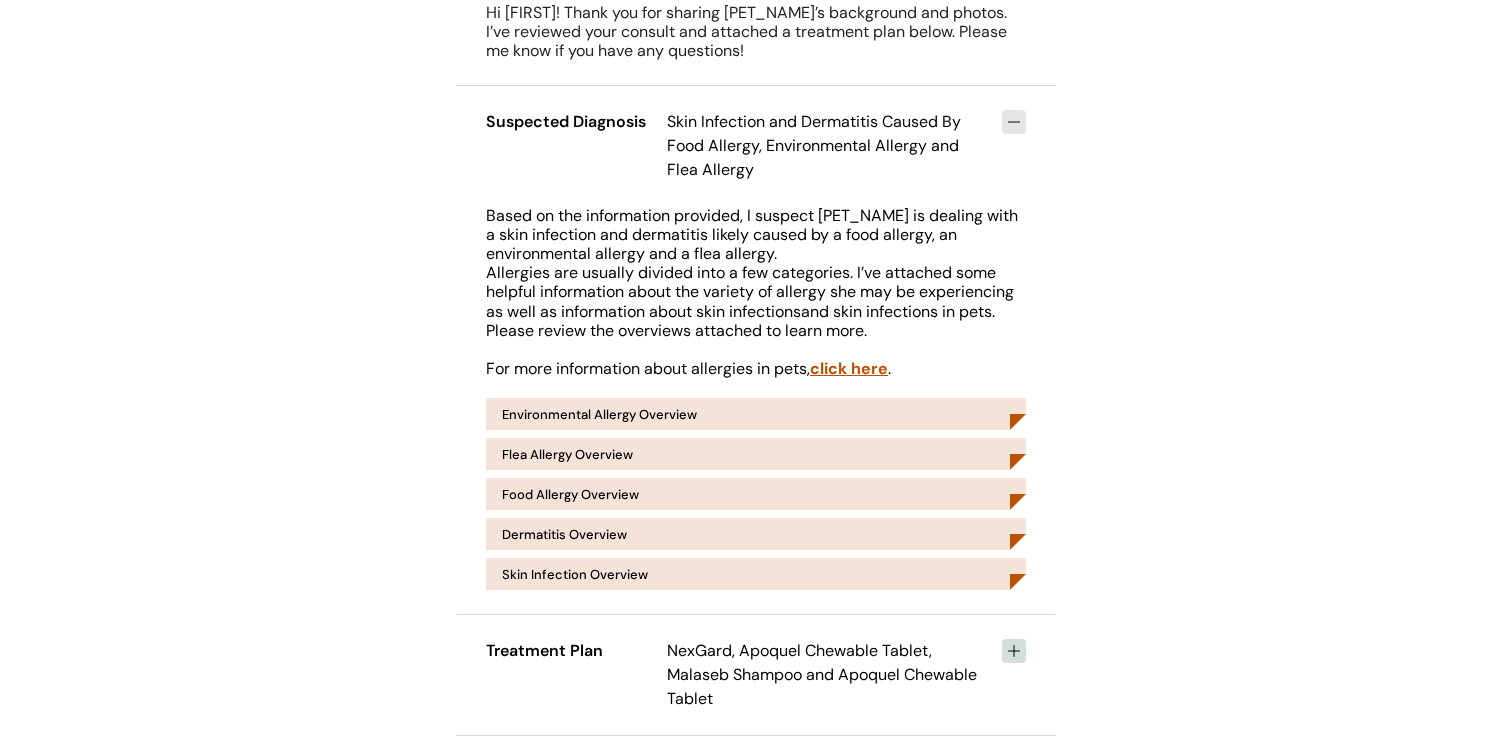 click on "Flea Allergy Overview" at bounding box center (567, 454) 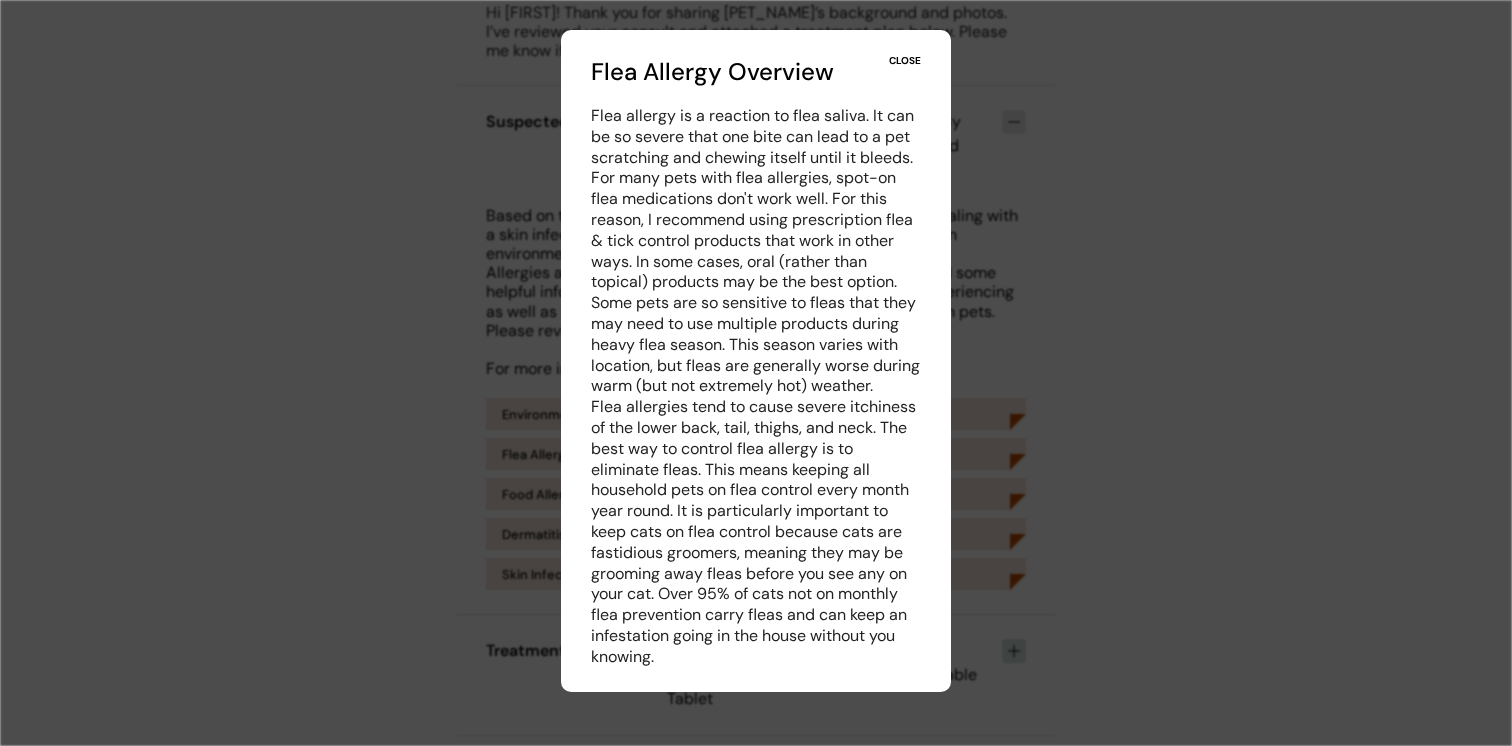 click at bounding box center (756, 373) 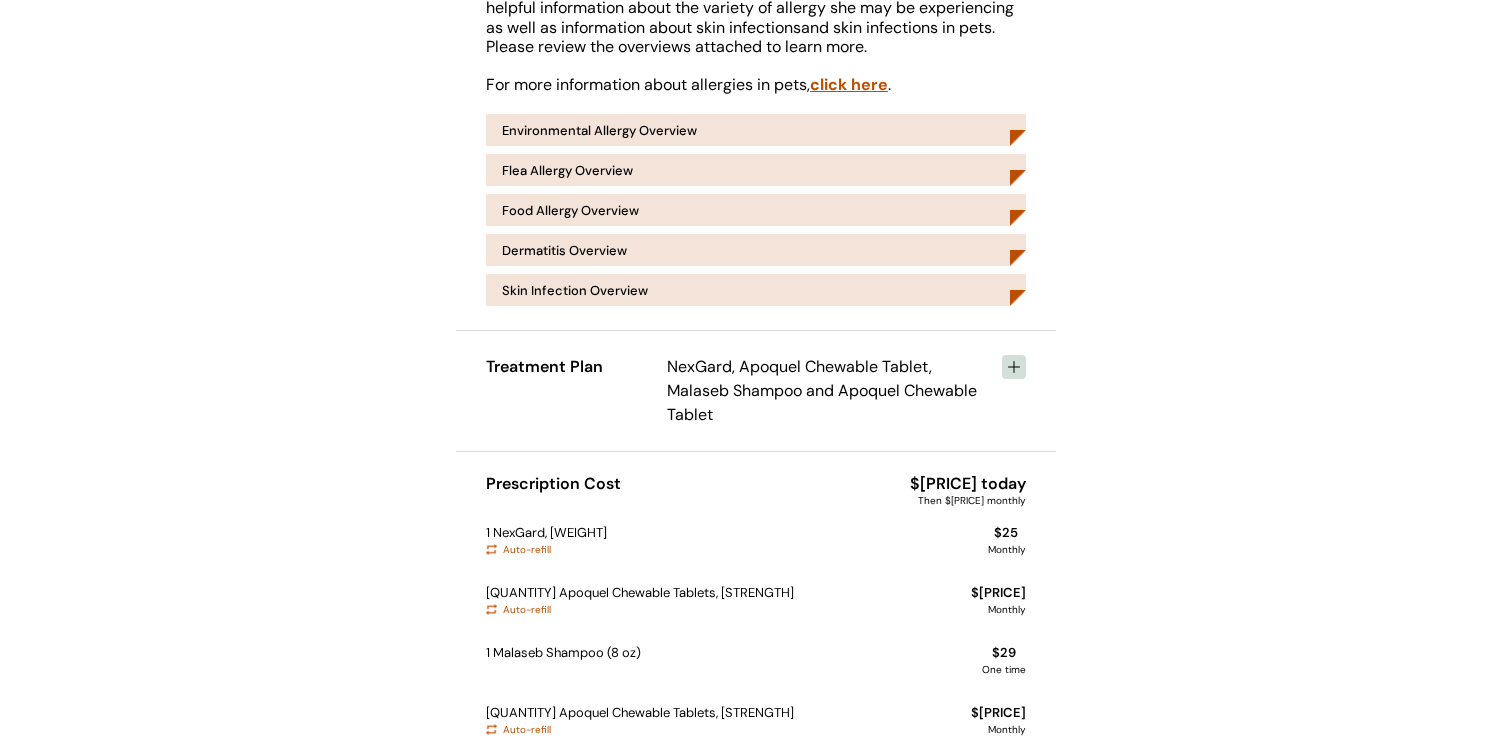 scroll, scrollTop: 496, scrollLeft: 0, axis: vertical 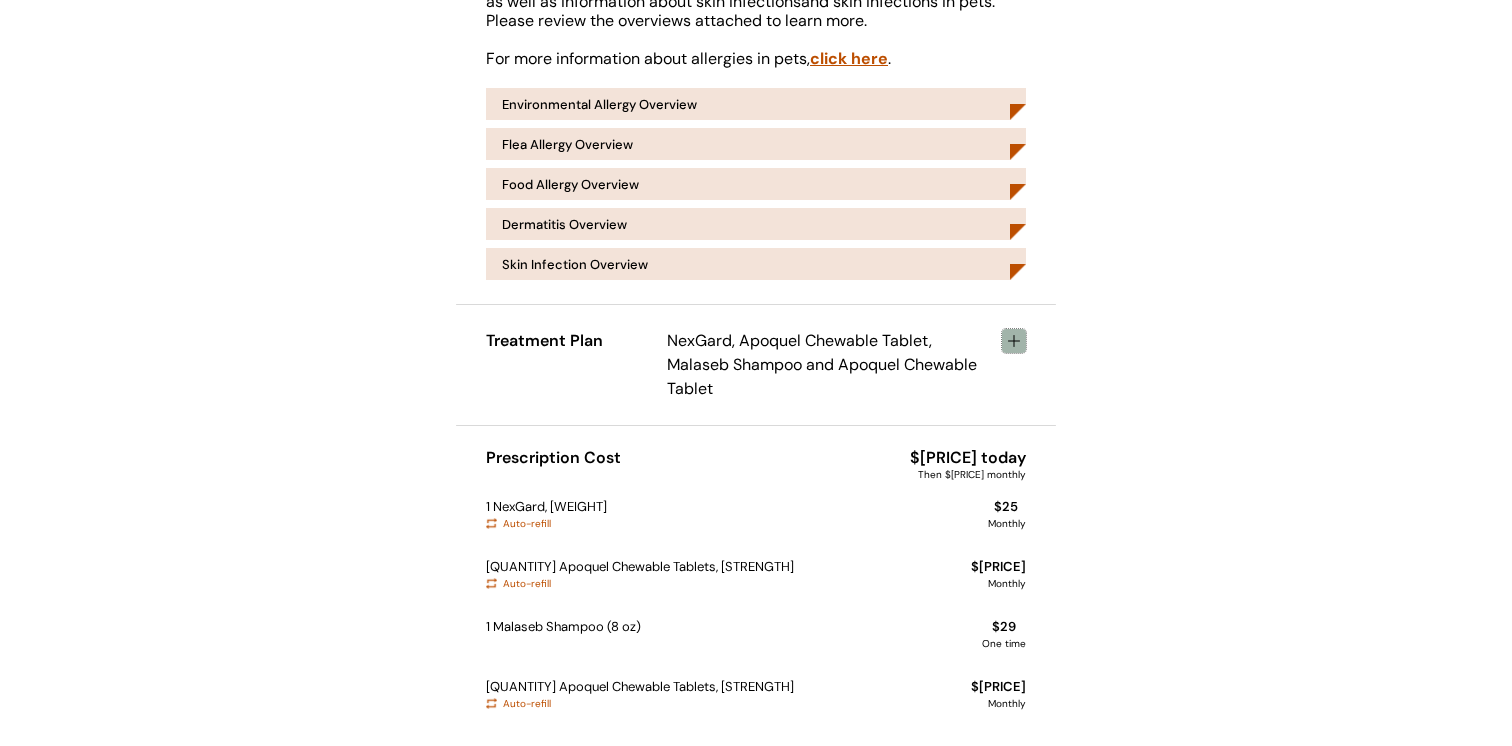 click at bounding box center (1014, 341) 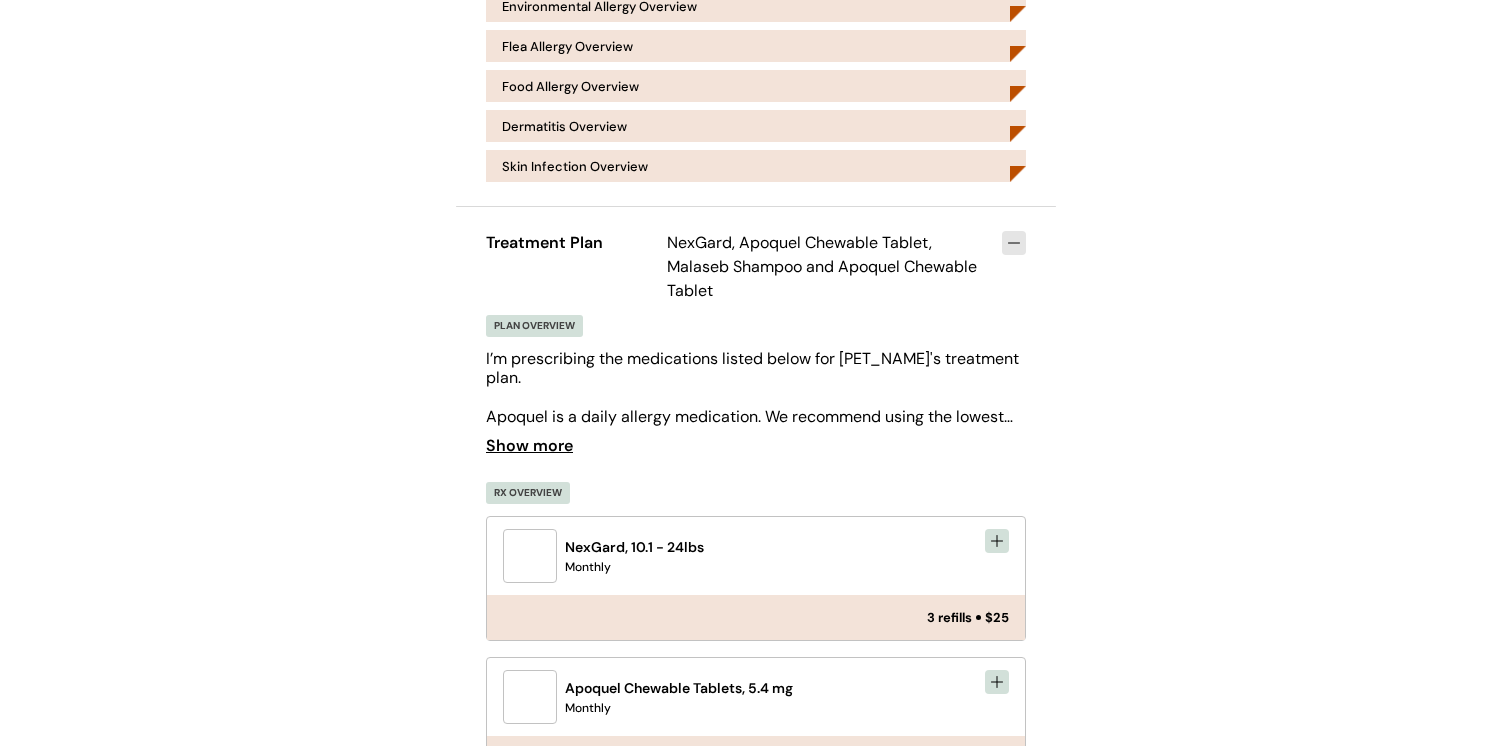 scroll, scrollTop: 621, scrollLeft: 0, axis: vertical 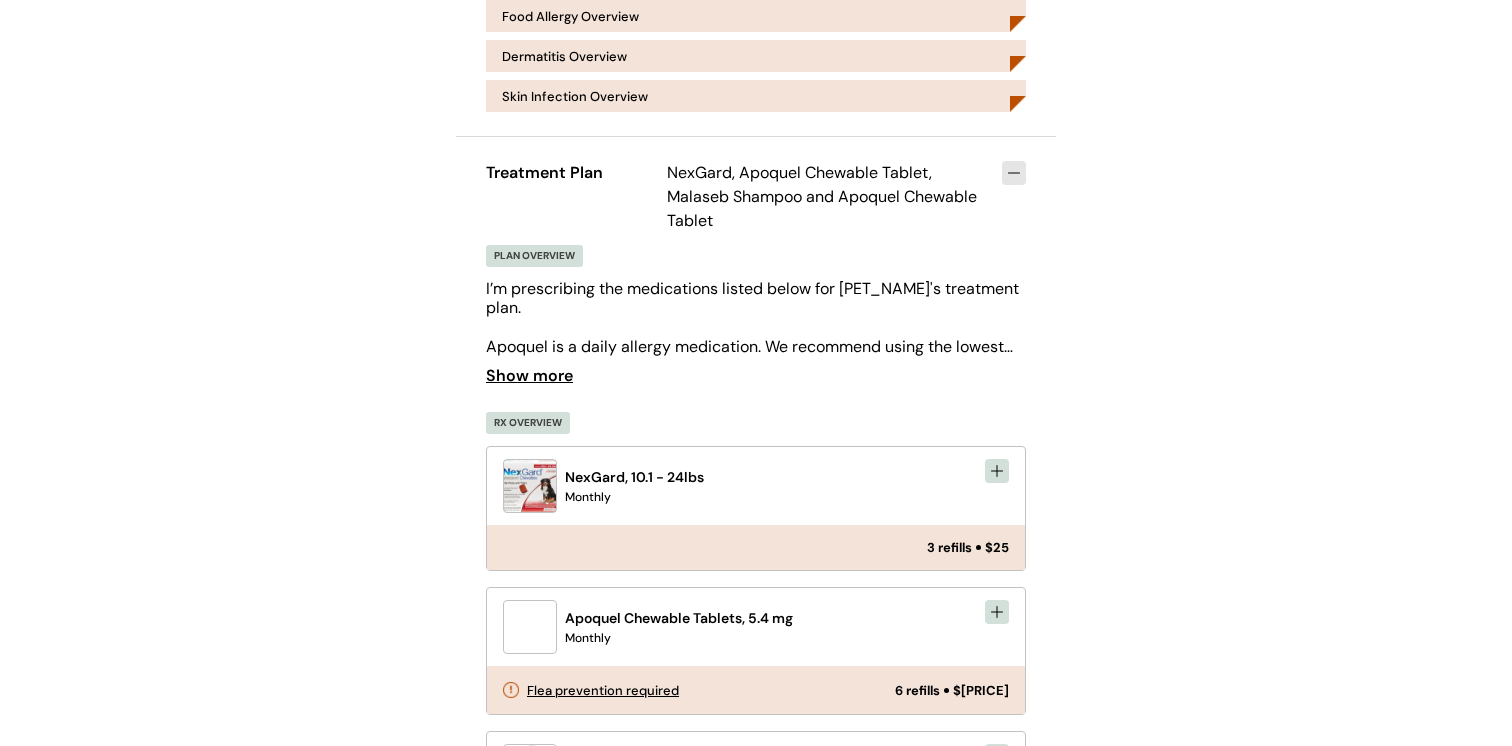 click on "Show more" at bounding box center [529, 376] 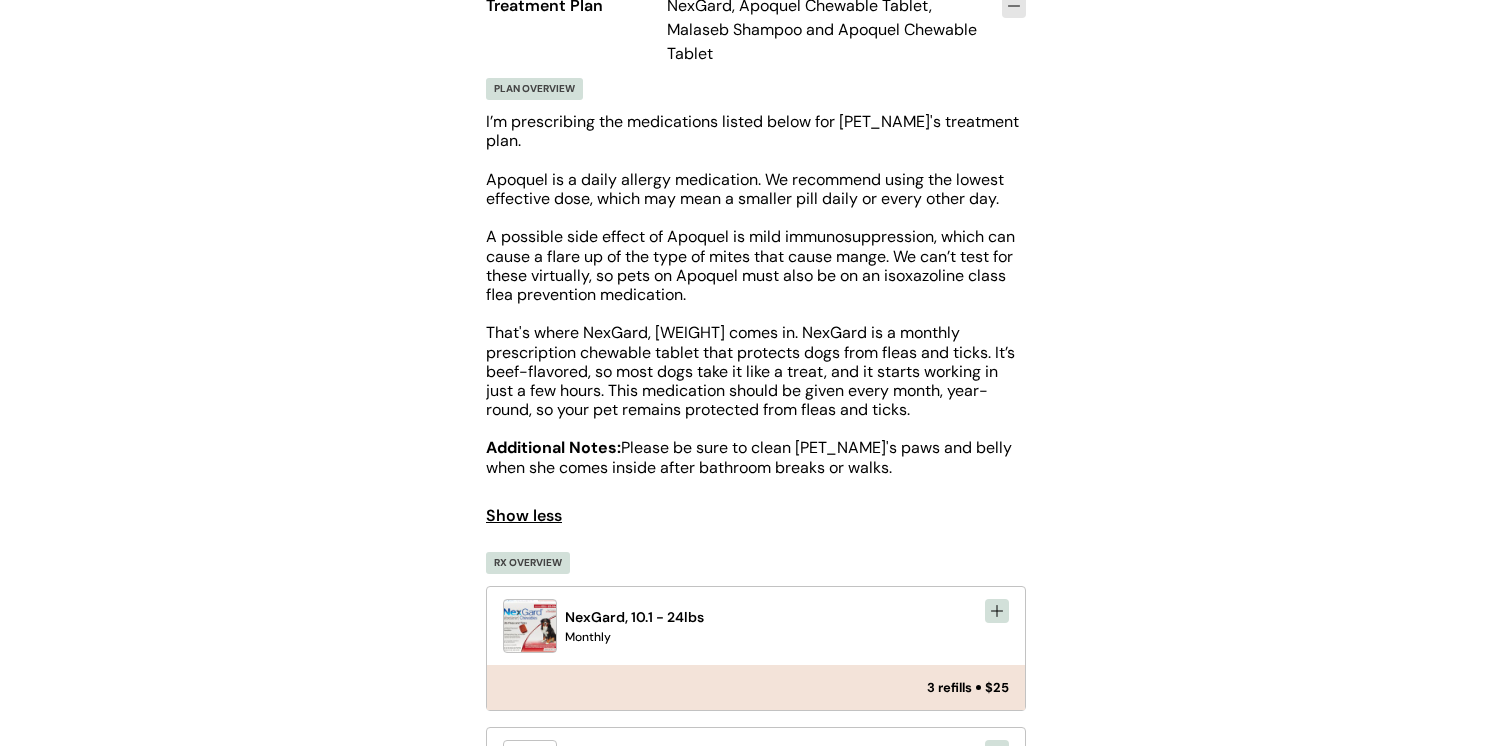 scroll, scrollTop: 867, scrollLeft: 0, axis: vertical 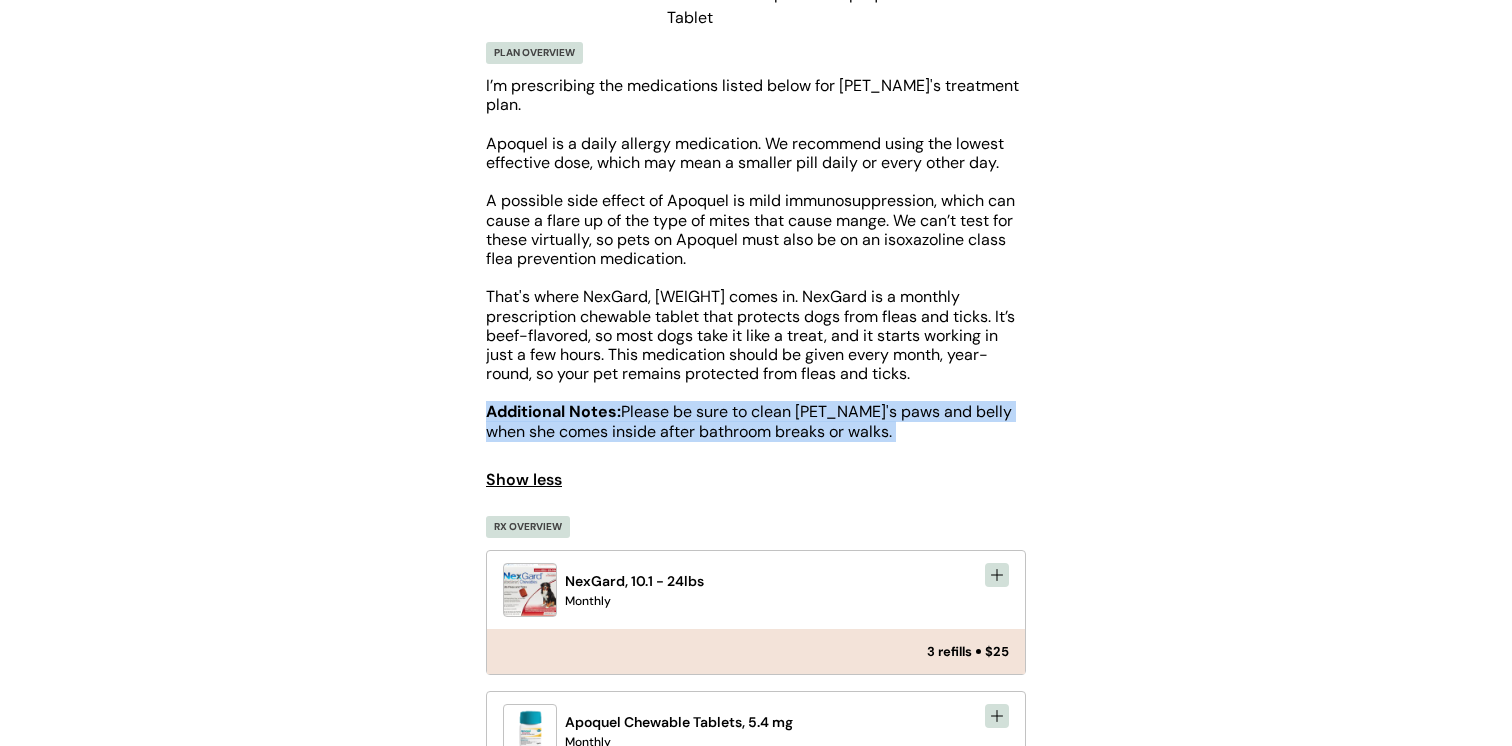 drag, startPoint x: 489, startPoint y: 435, endPoint x: 873, endPoint y: 461, distance: 384.8792 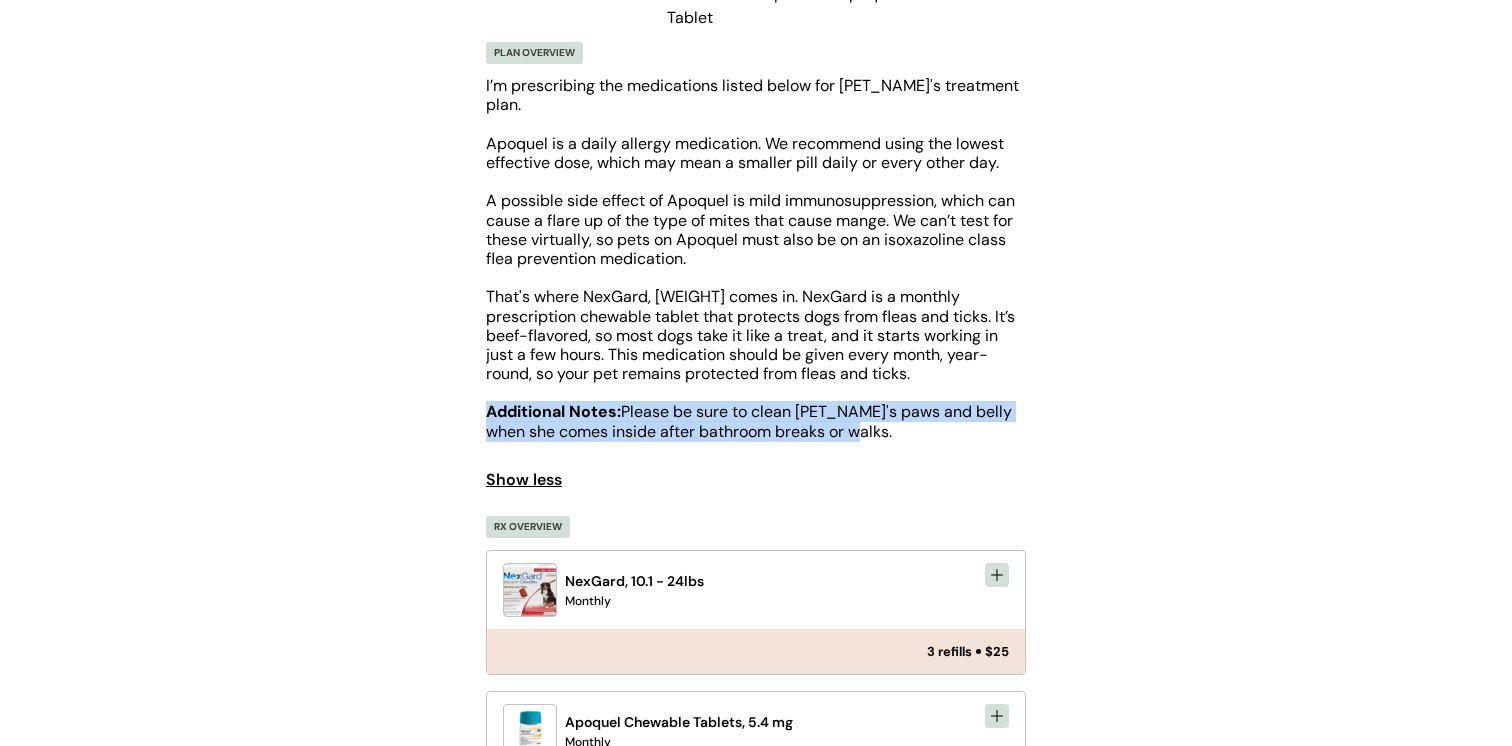 drag, startPoint x: 859, startPoint y: 453, endPoint x: 483, endPoint y: 436, distance: 376.38412 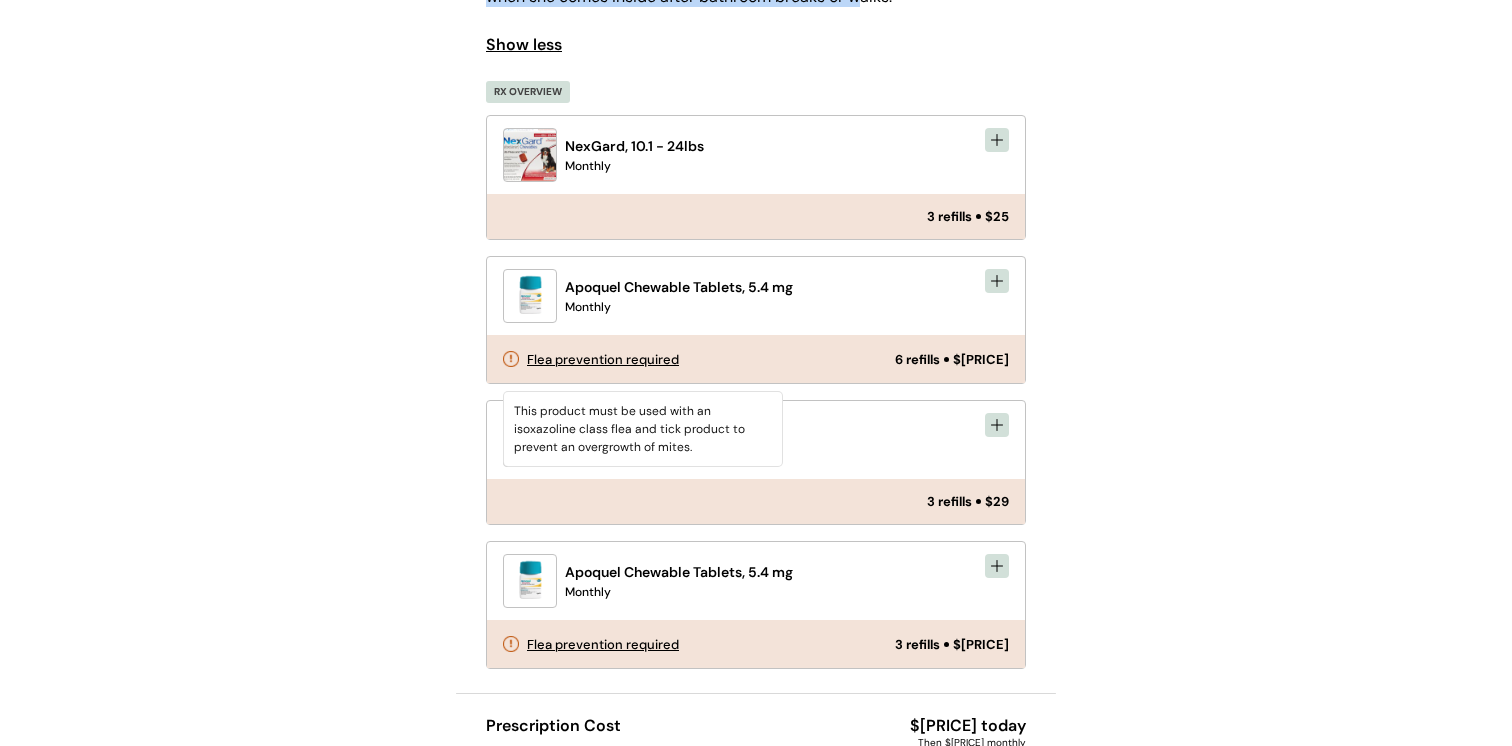 scroll, scrollTop: 1304, scrollLeft: 0, axis: vertical 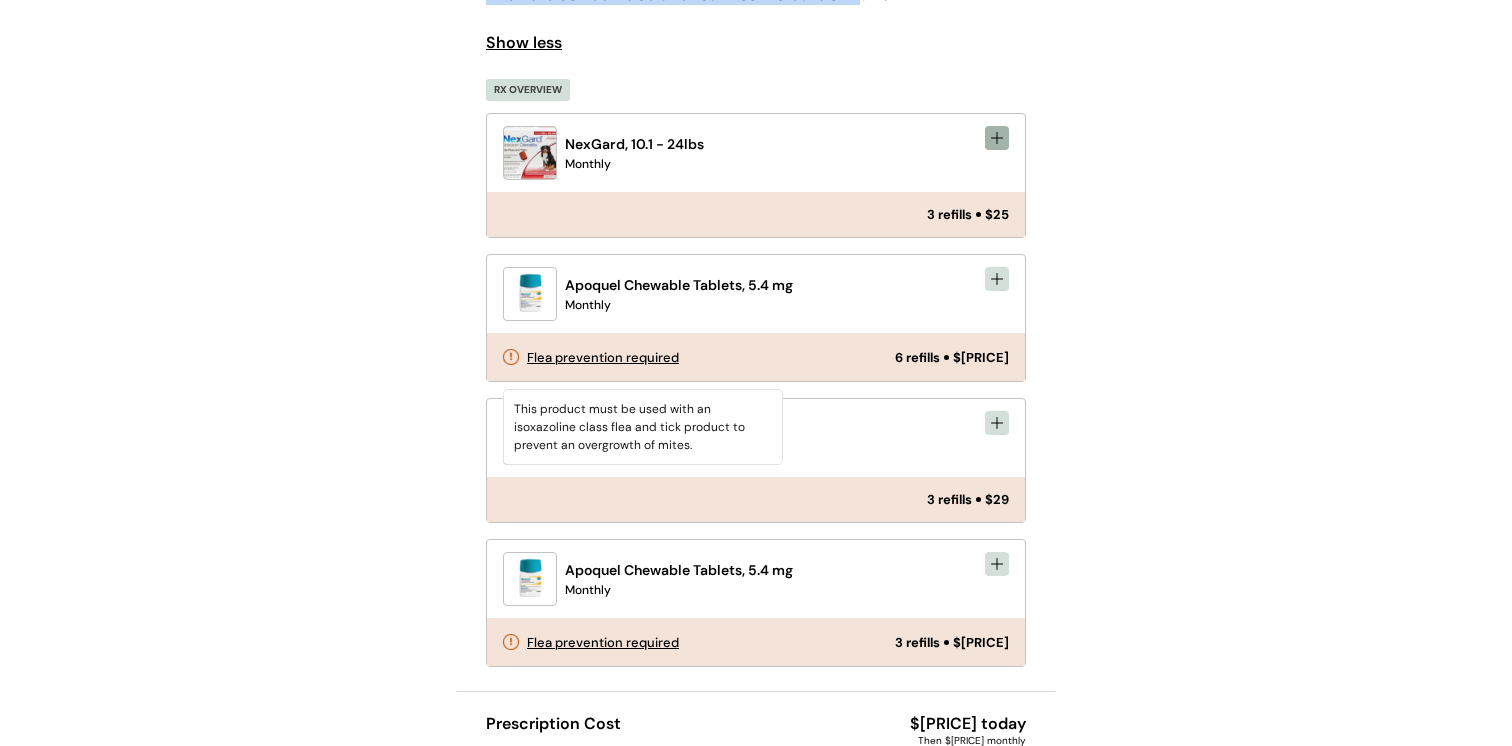click at bounding box center (997, 138) 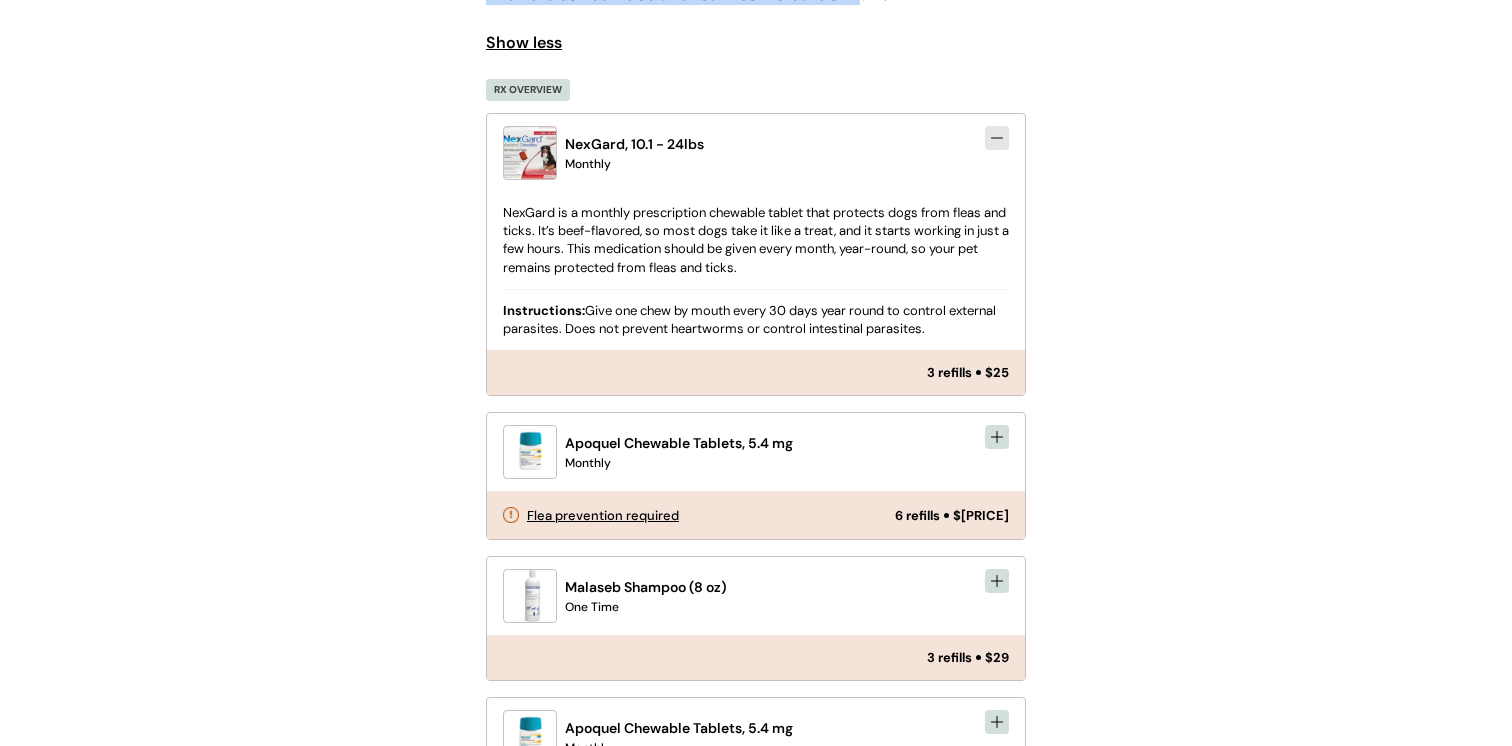 drag, startPoint x: 540, startPoint y: 246, endPoint x: 767, endPoint y: 288, distance: 230.85277 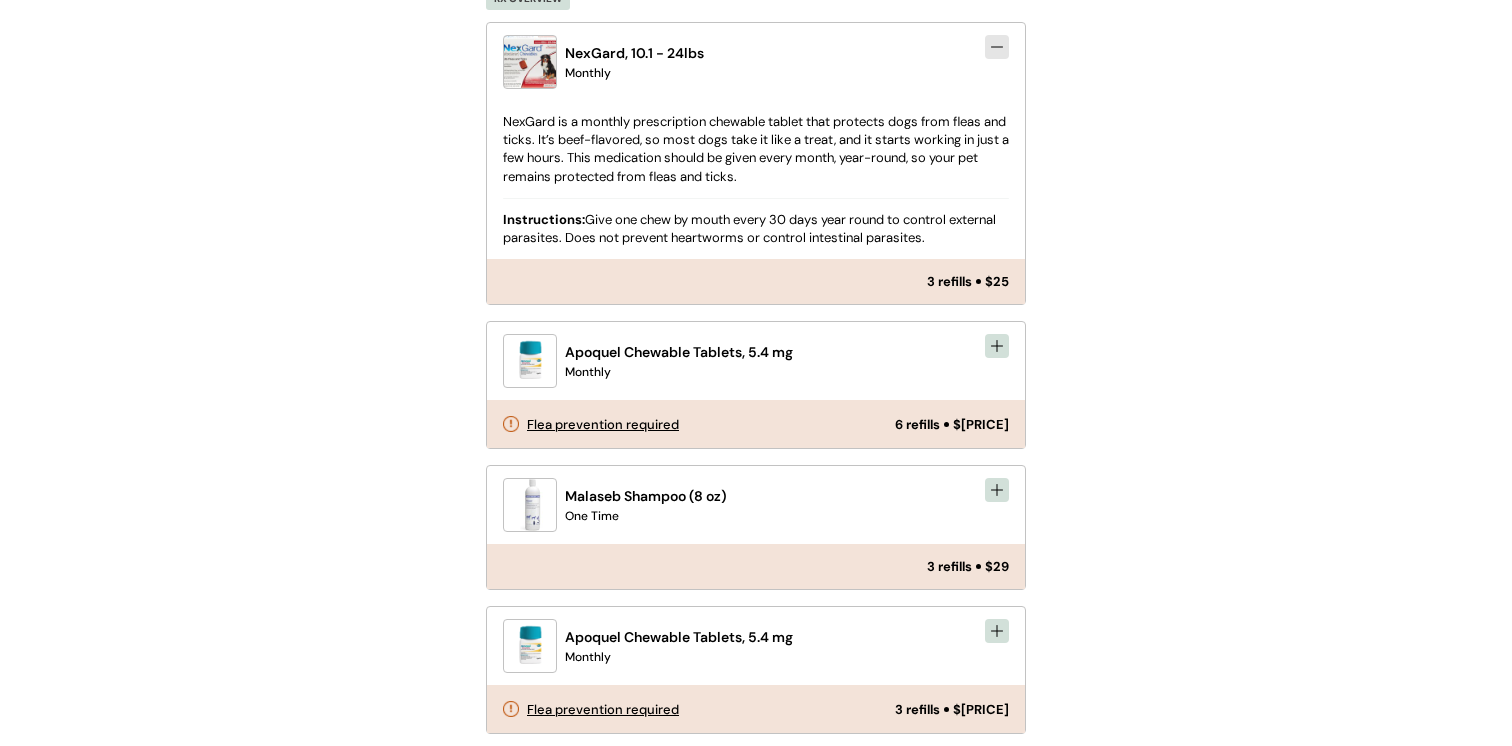 scroll, scrollTop: 1413, scrollLeft: 0, axis: vertical 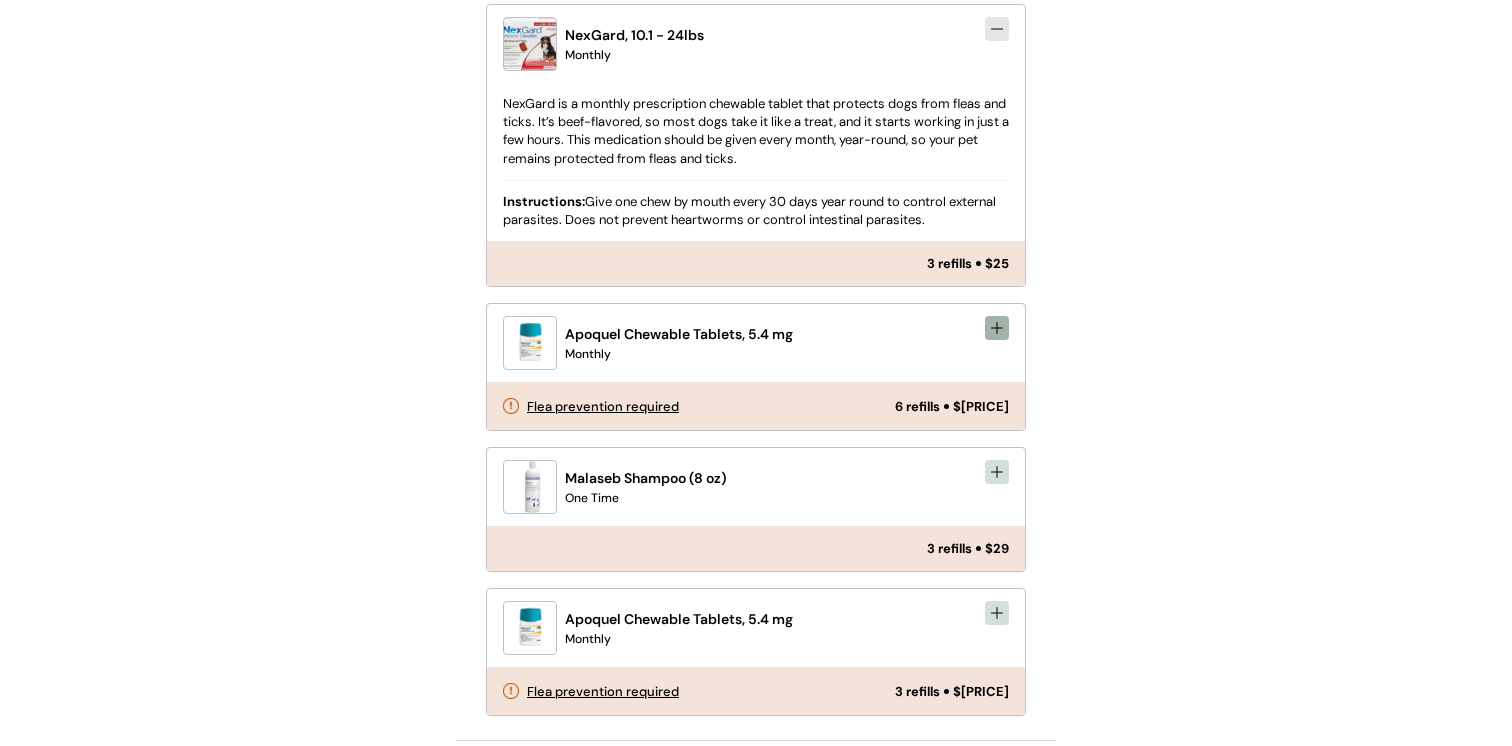 click at bounding box center (997, 328) 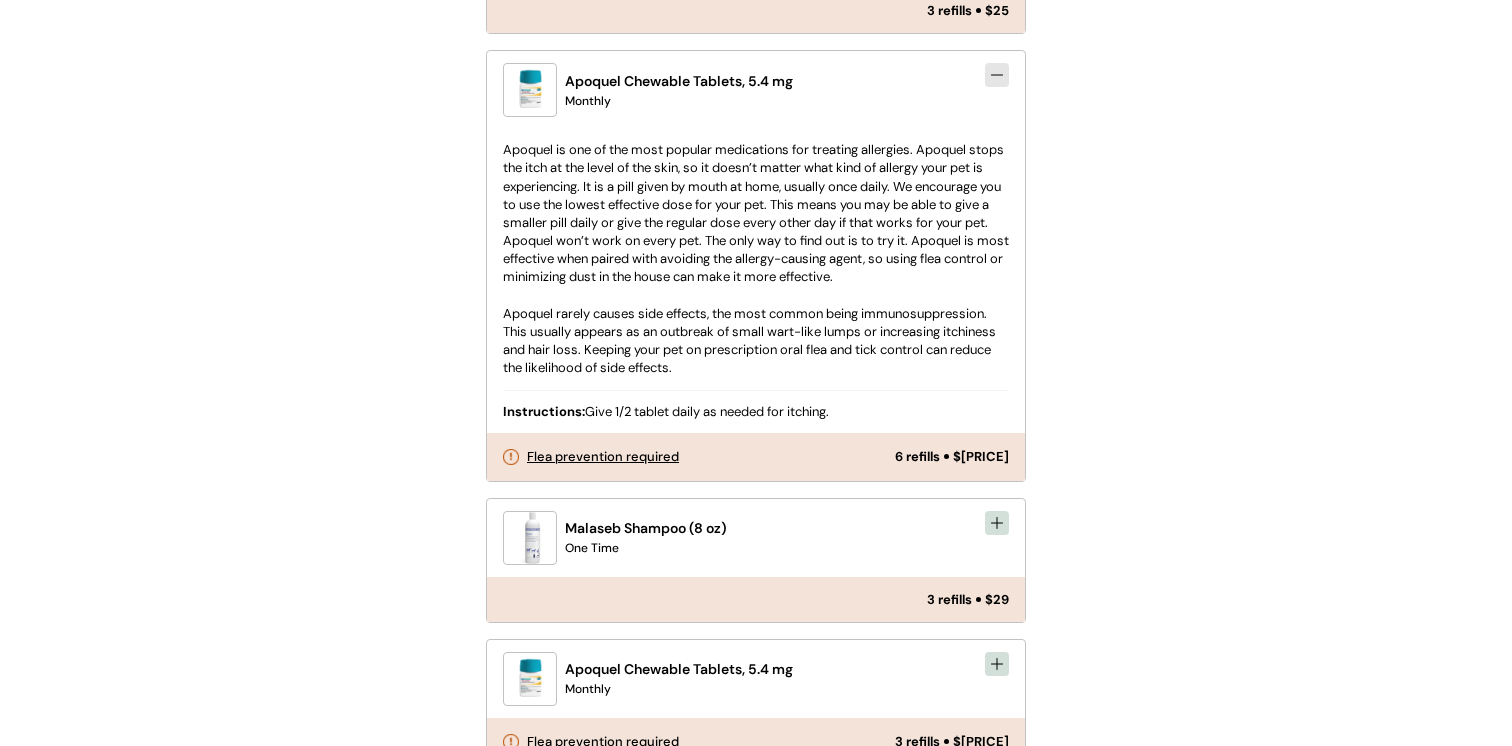 scroll, scrollTop: 1668, scrollLeft: 0, axis: vertical 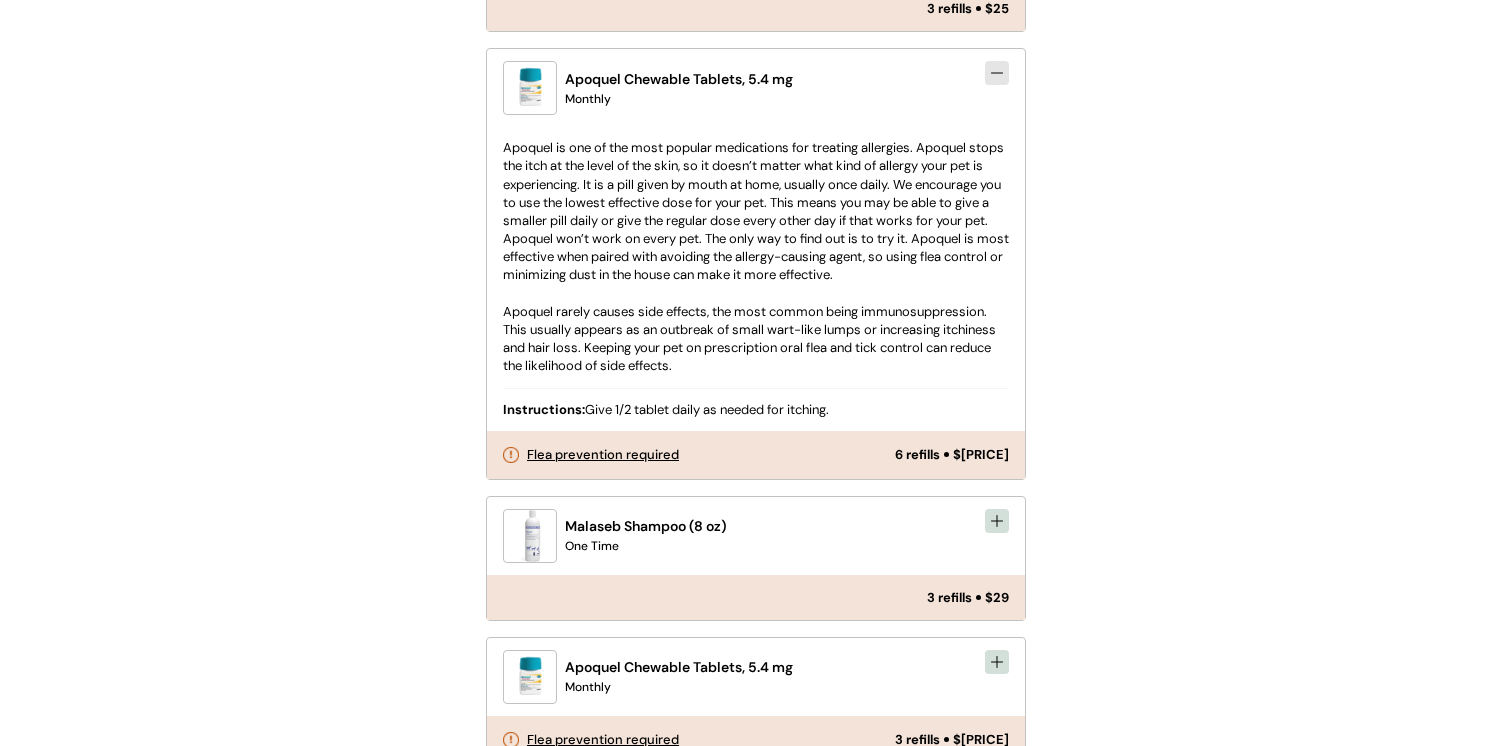 click on "Flea prevention required" at bounding box center [603, 454] 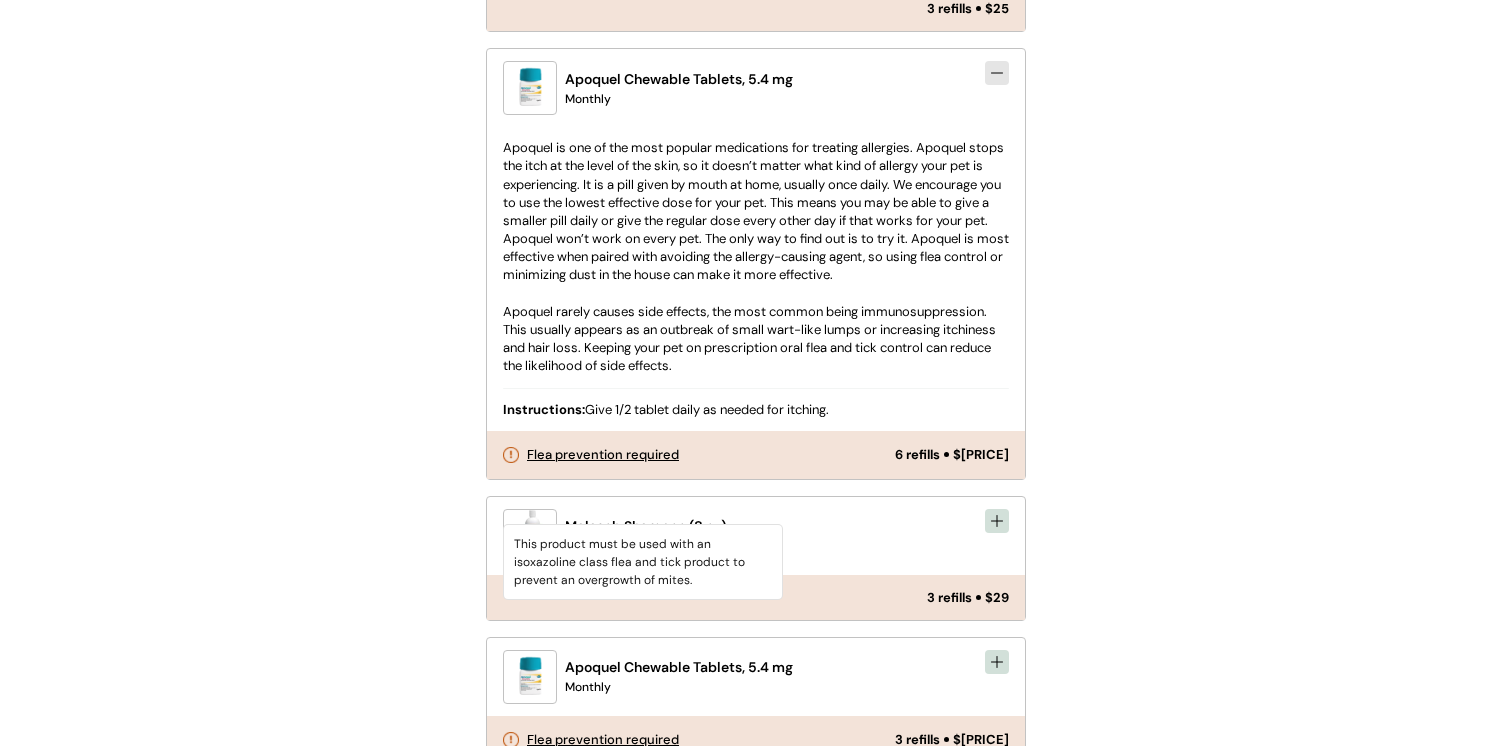 click on "Instructions:  Give 1/2 tablet daily as needed for itching." at bounding box center (666, 410) 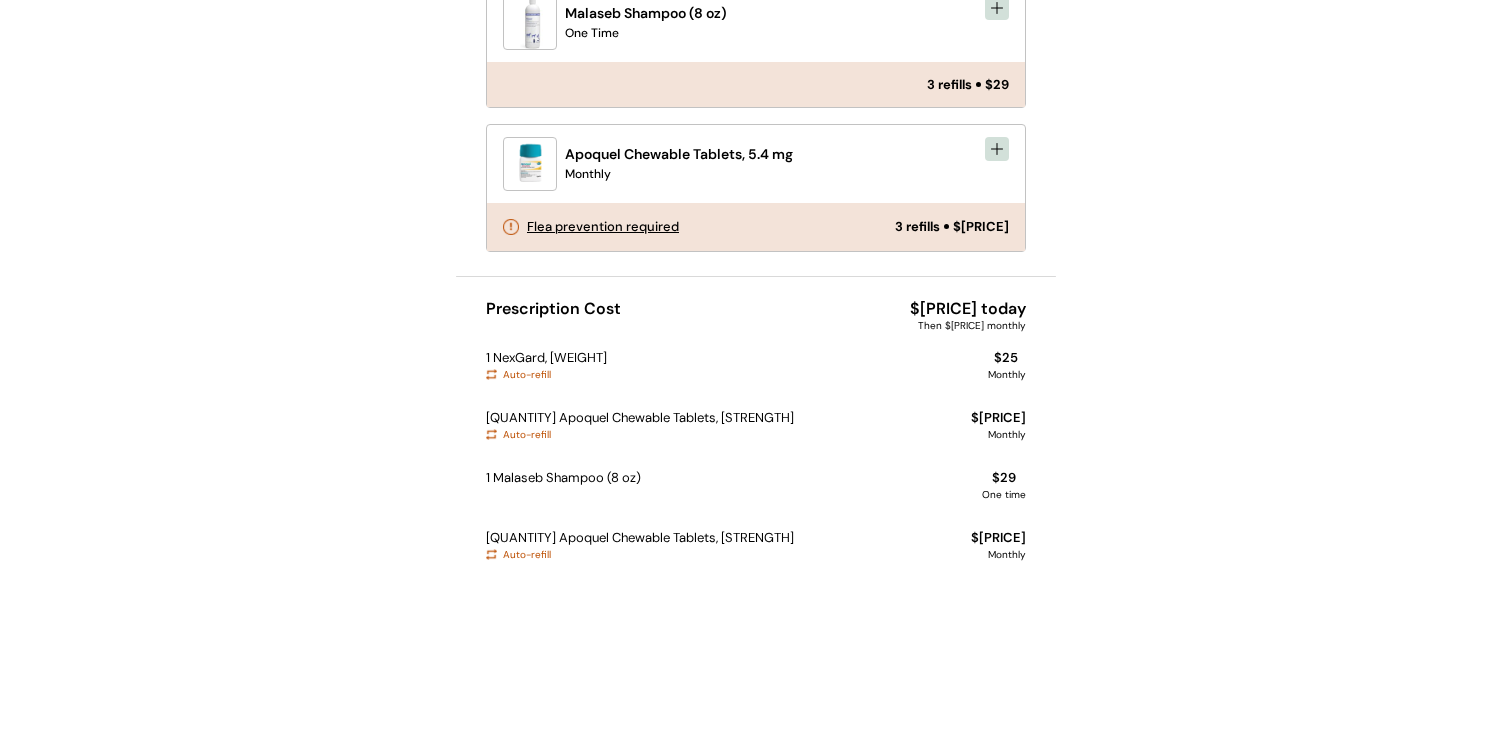 scroll, scrollTop: 2236, scrollLeft: 0, axis: vertical 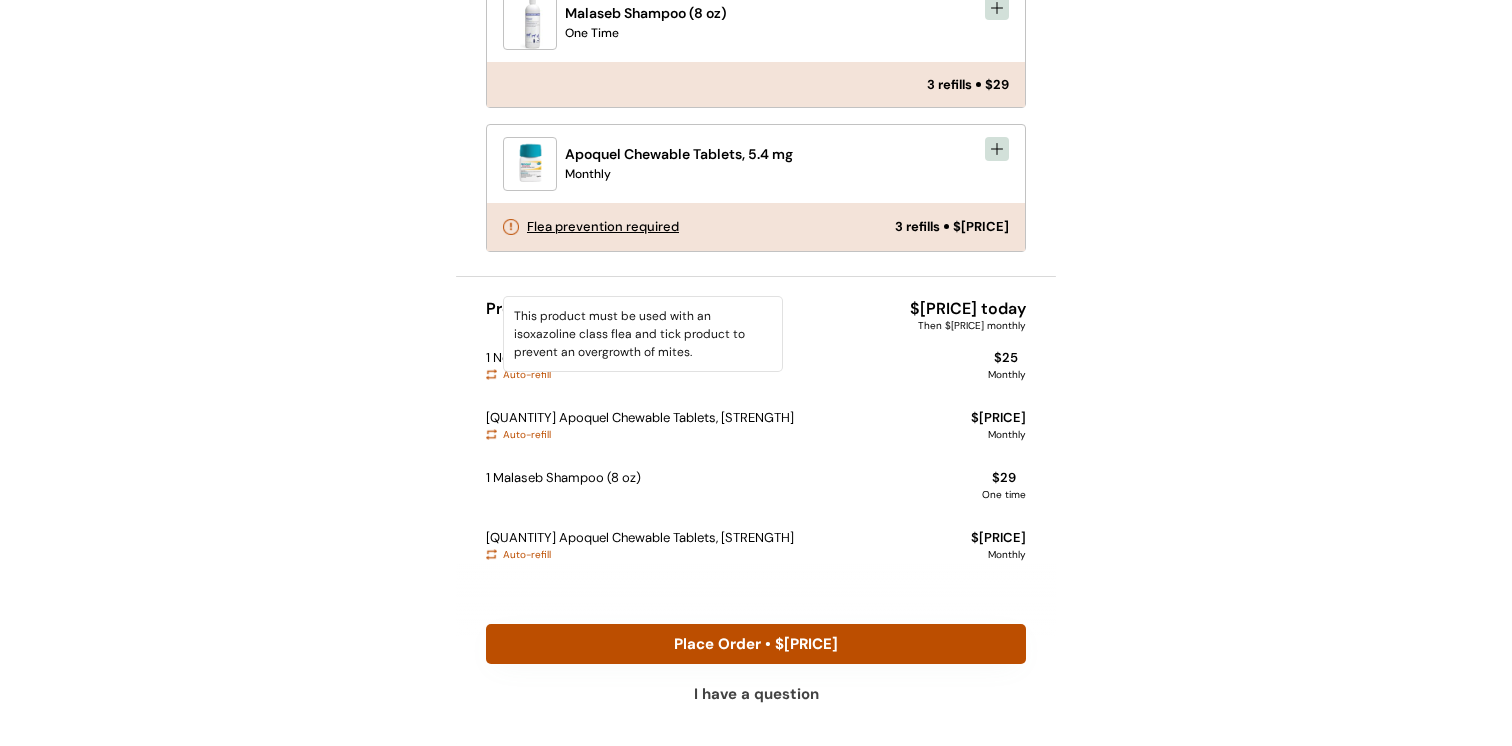 click on "1 Malaseb Shampoo (8 oz) Auto-refill" at bounding box center (734, 478) 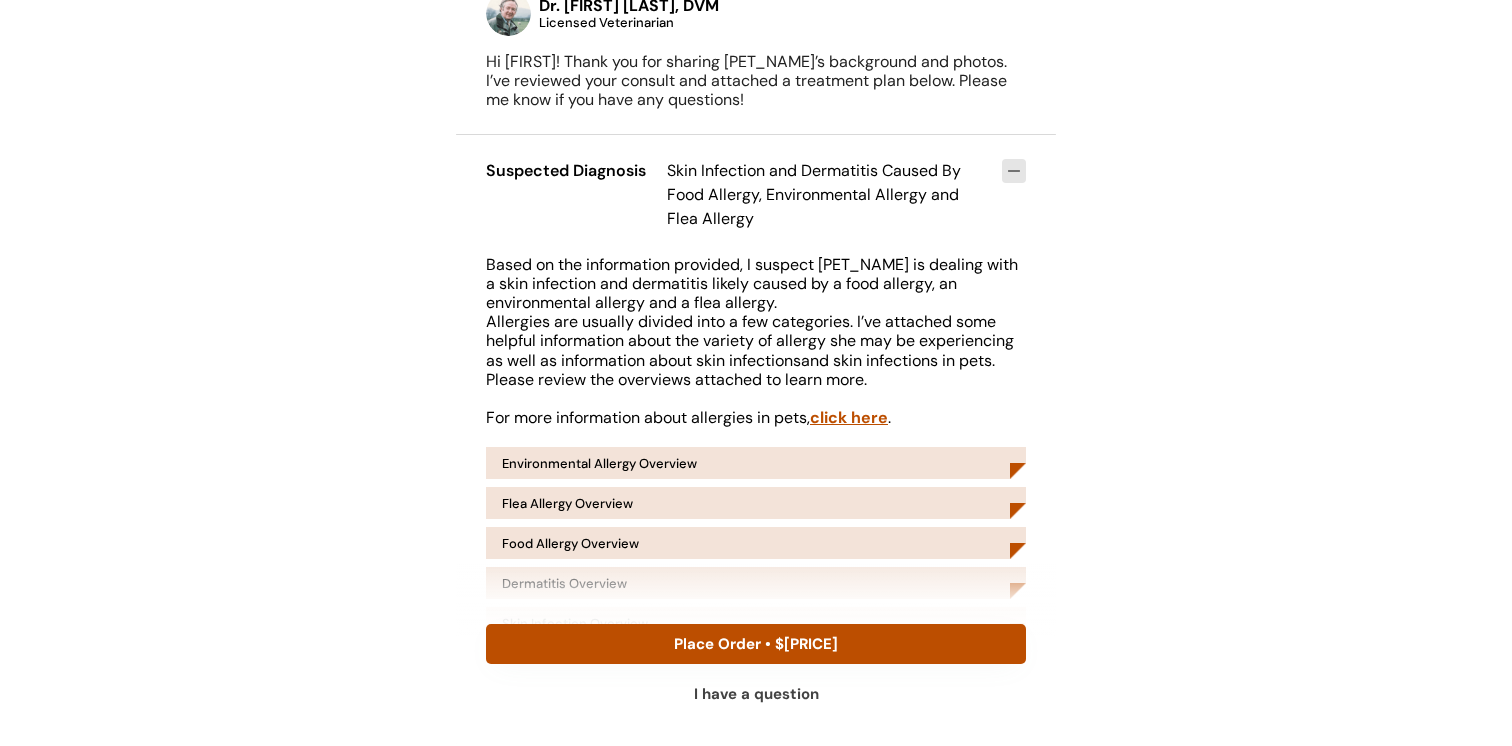 scroll, scrollTop: 0, scrollLeft: 0, axis: both 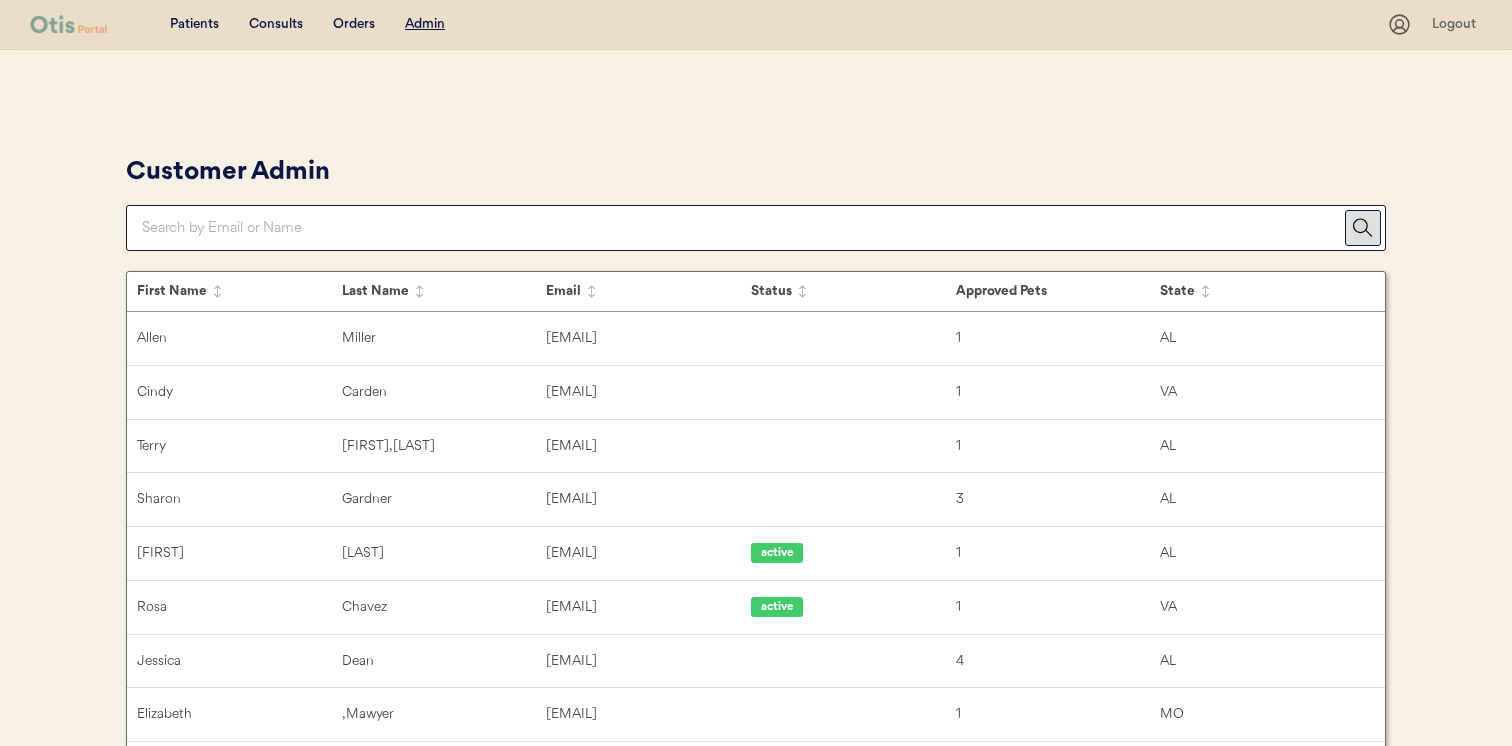 click on "Patients Consults Orders Admin Logout Customer Admin First Name Last Name Email Status Approved Pets State Allen Miller [EMAIL] 1 [STATE] Cindy Carden [EMAIL] 1 [STATE] Terry J, Crighton [EMAIL] 1 [STATE] Sharon Gardner [EMAIL] 3 [STATE] Amy Farren [EMAIL] active 1 [STATE] Rosa Chavez [EMAIL] active 1 [STATE] Jessica Dean [EMAIL] 4 [STATE] Elizabeth , Mawyer [EMAIL] 1 [STATE] LAUREN HARMAN [EMAIL] 1 [STATE] Bayarmaa Oyunbat [EMAIL] 1 [STATE] Amber L, Madison [EMAIL] 4 [STATE] Jasmine Elmore [EMAIL] 1 [STATE] Yuxuan Dong [EMAIL] 1 [STATE] Velma Mason [EMAIL] 1 [STATE] Trevor Vice [EMAIL] 1 [STATE] Tiffany Tillman [EMAIL] active 3 [STATE] Ashley , Spencer, [EMAIL] 1 [STATE] Taylor Lefebvre [EMAIL] 1 [STATE] Justin P, Ratti [EMAIL] 1 [STATE] Ashley Morrison [EMAIL] active 4 [STATE] Tanya Hostetter 2 1" at bounding box center (756, 906) 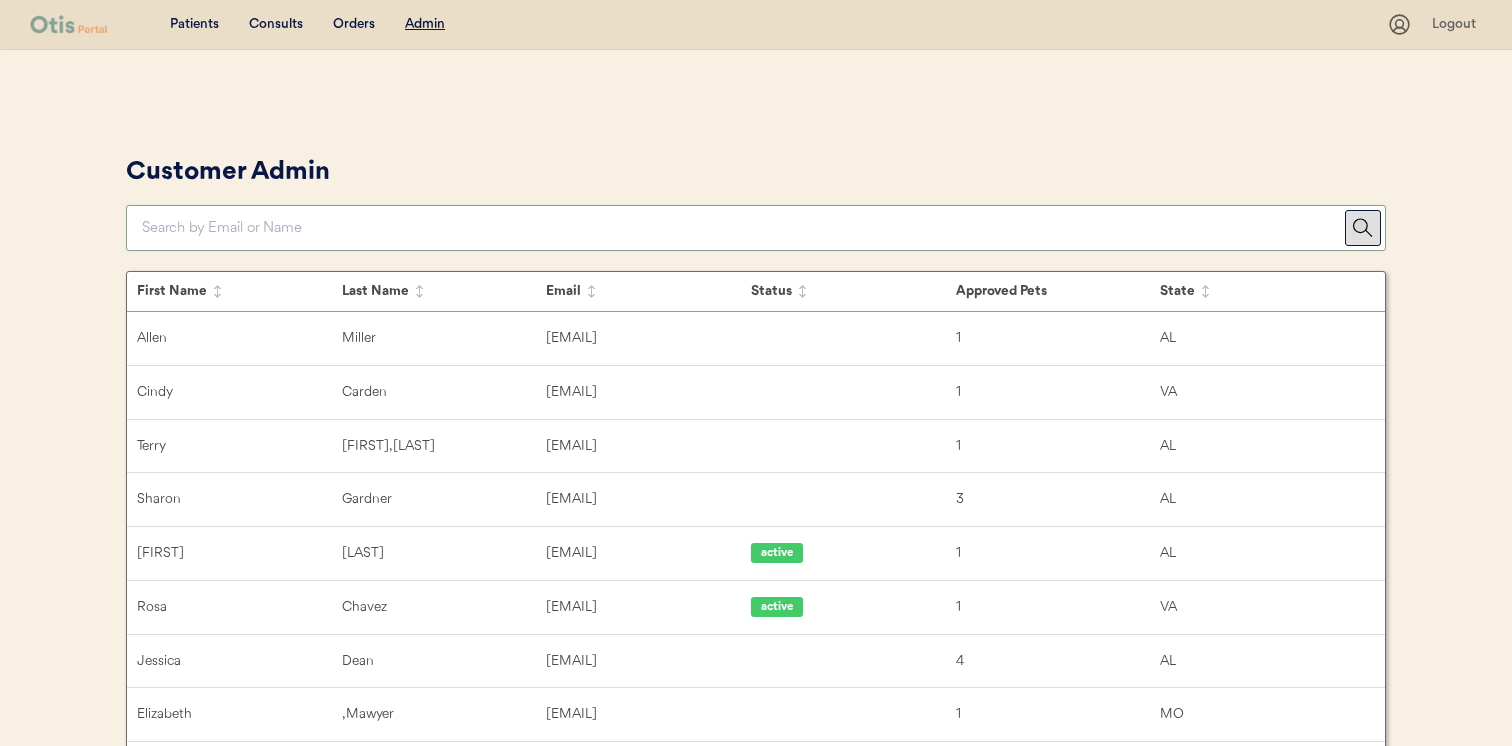 paste on "[EMAIL]" 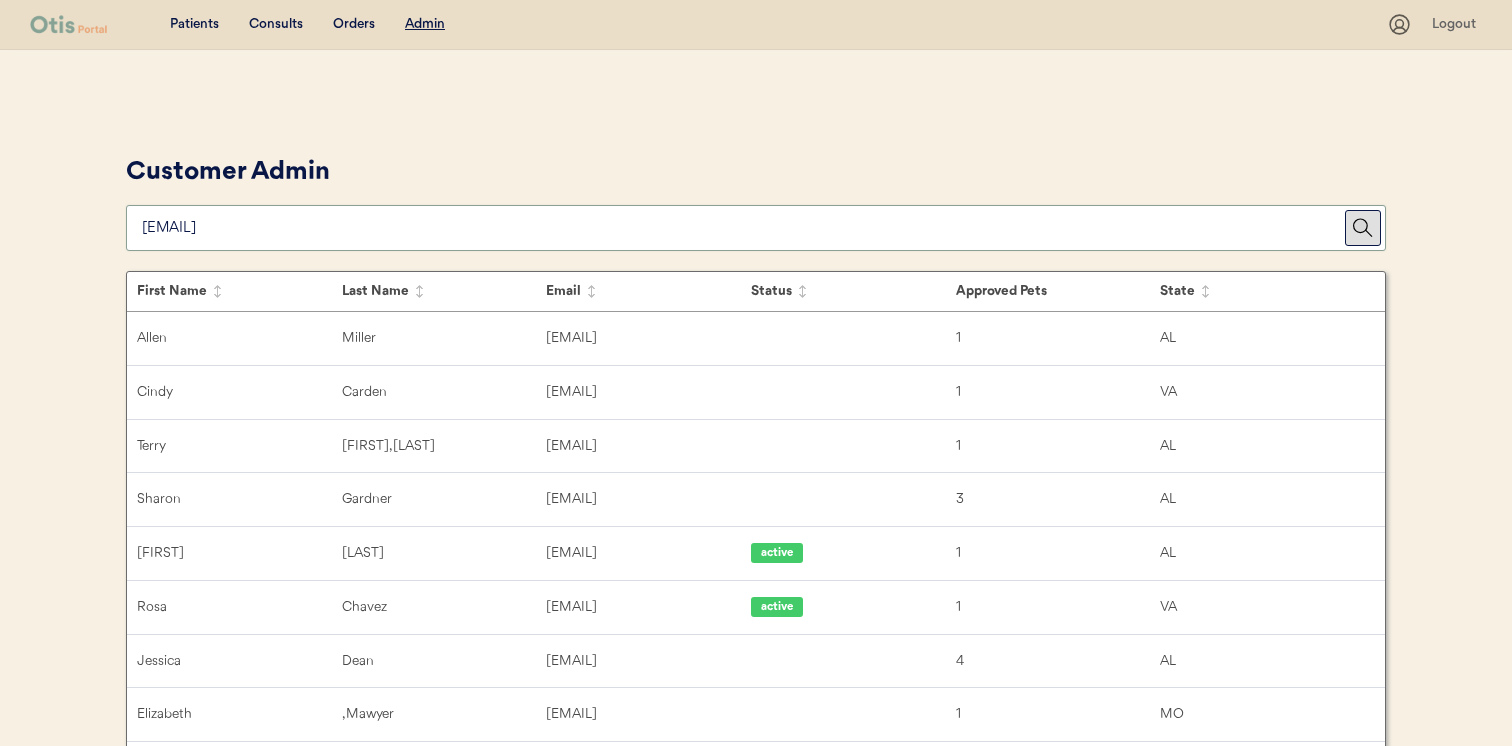 click on "Customer Admin" at bounding box center (756, 200) 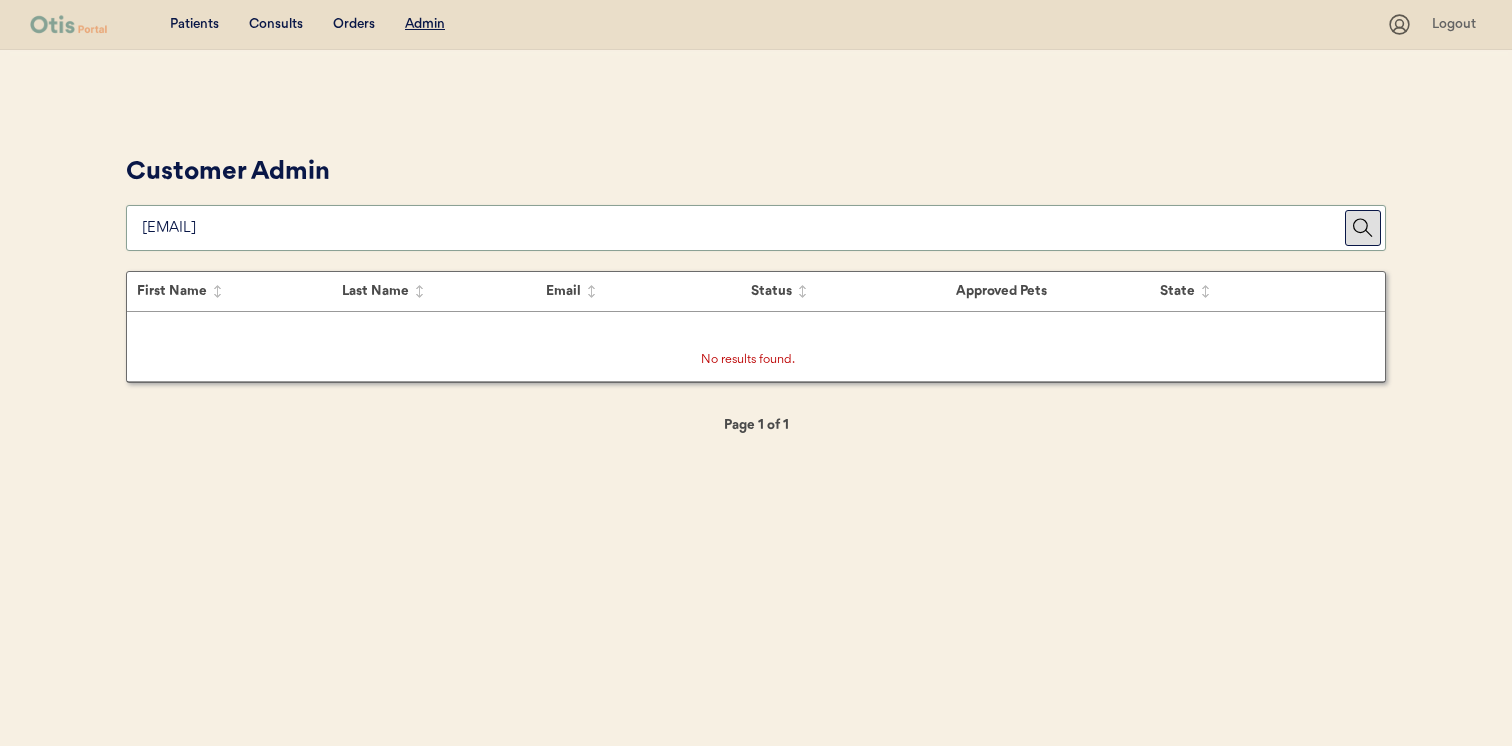 click at bounding box center [743, 228] 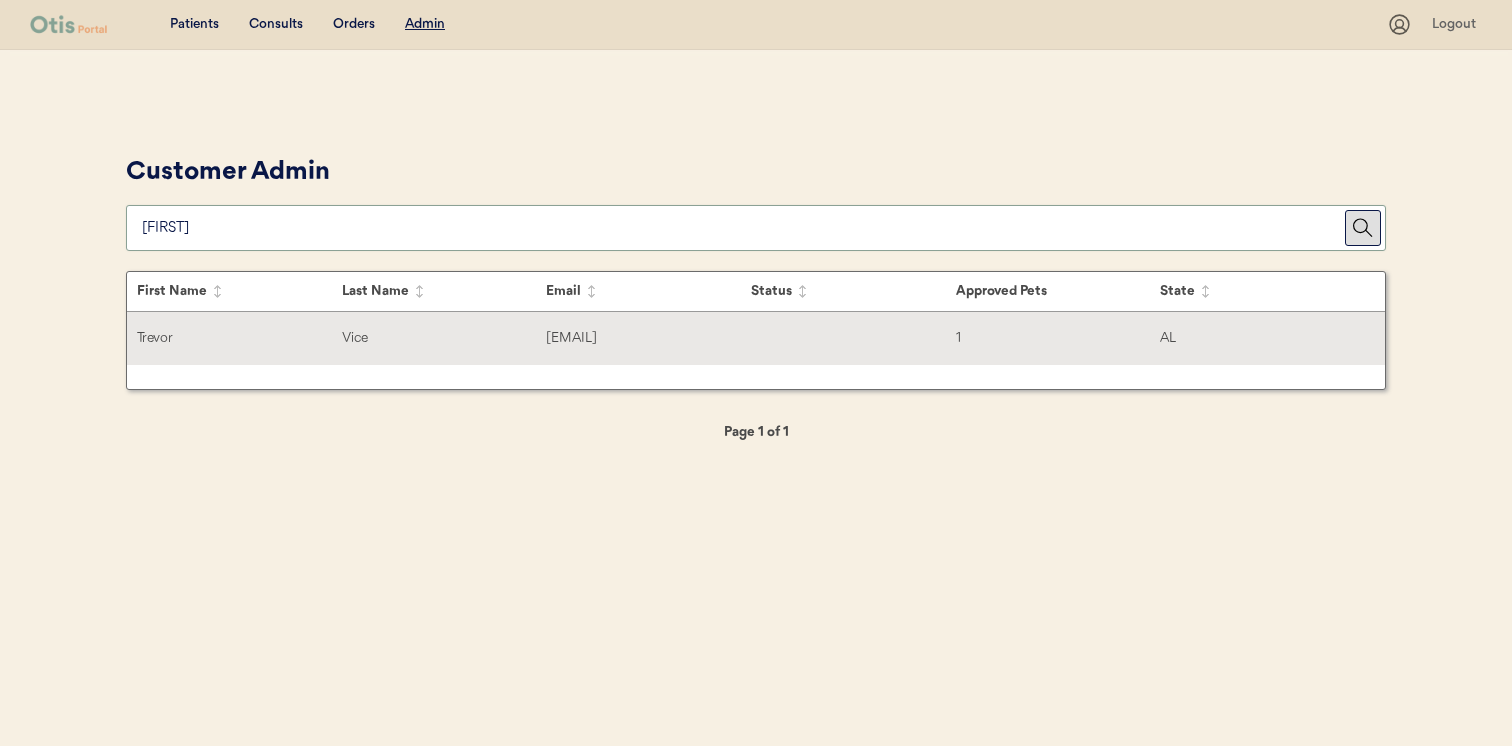 type on "[FIRST]" 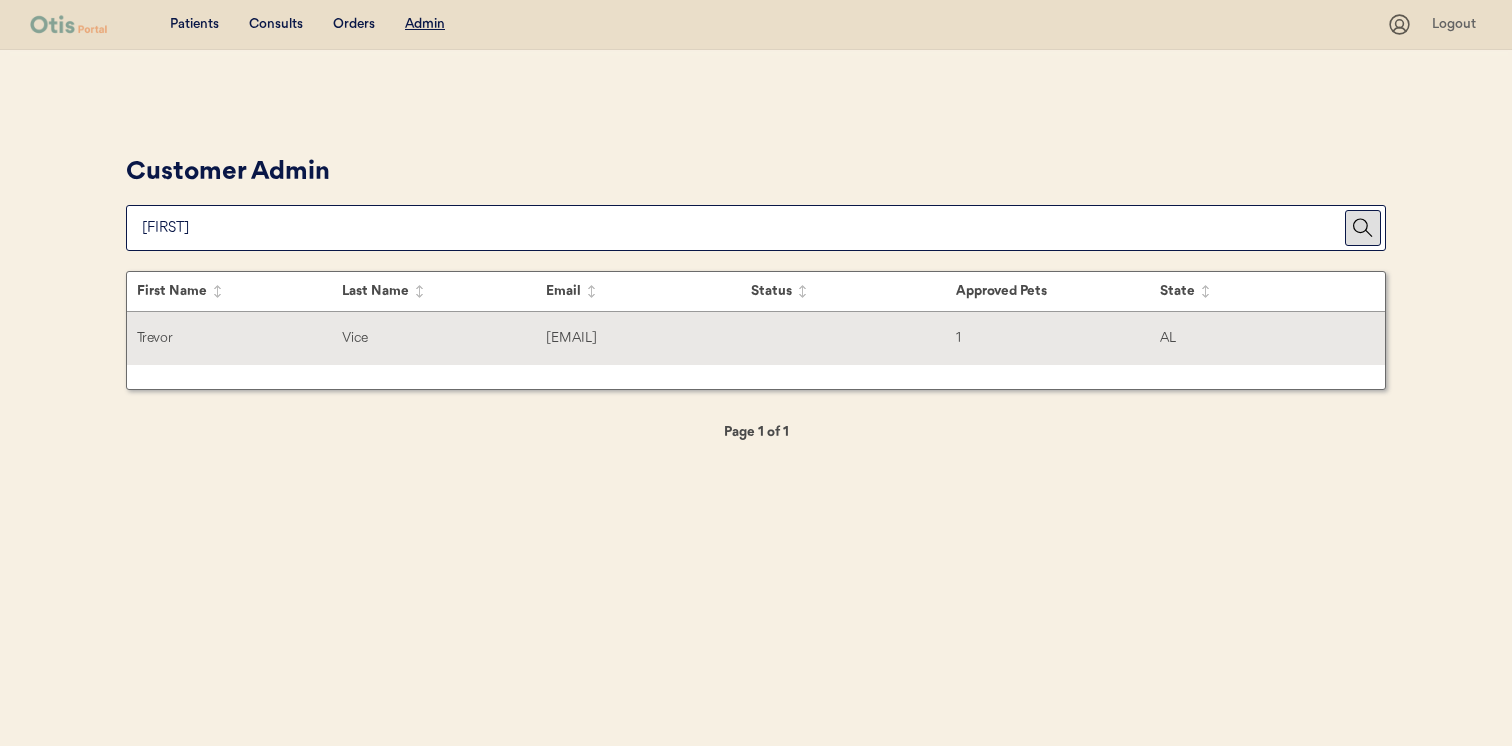 click on "Vice" at bounding box center (444, 338) 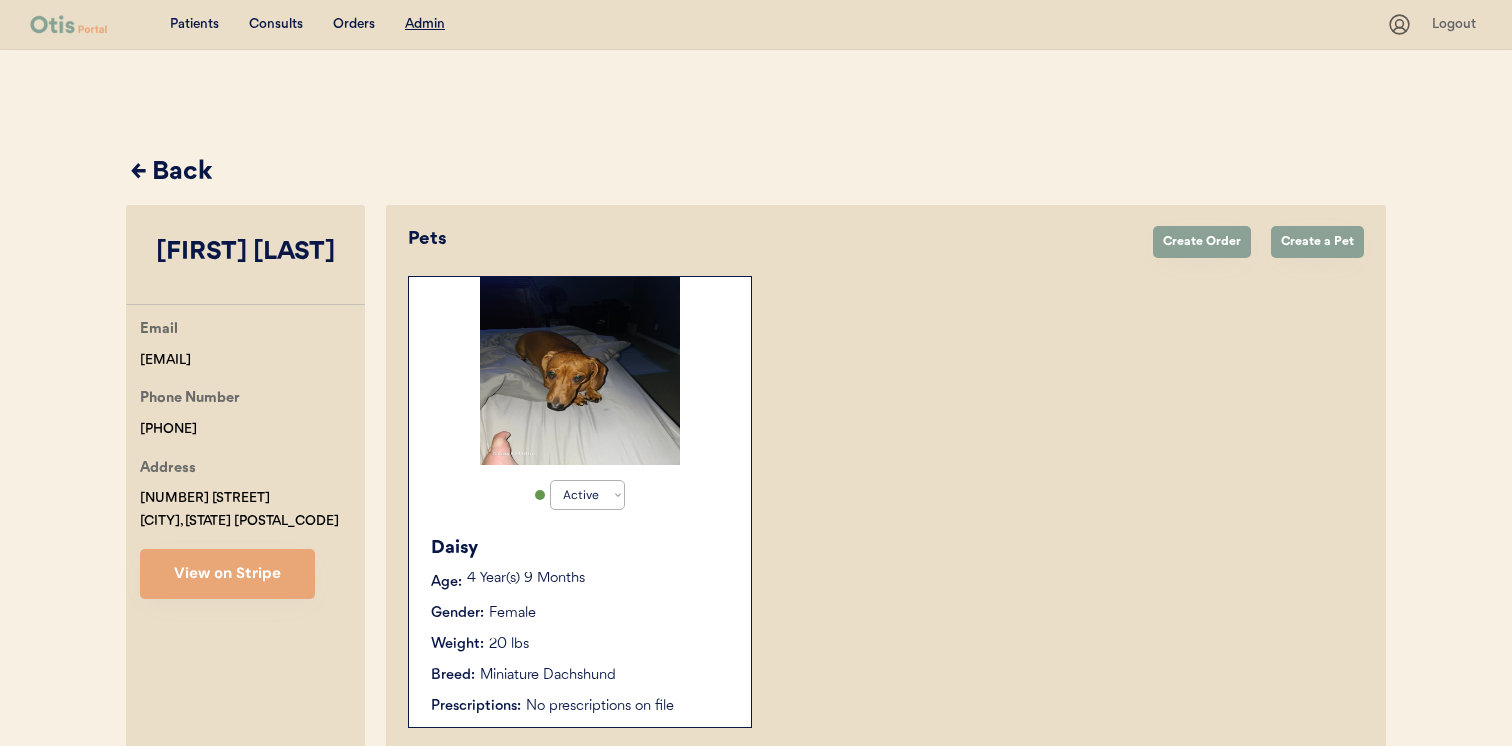 scroll, scrollTop: 95, scrollLeft: 0, axis: vertical 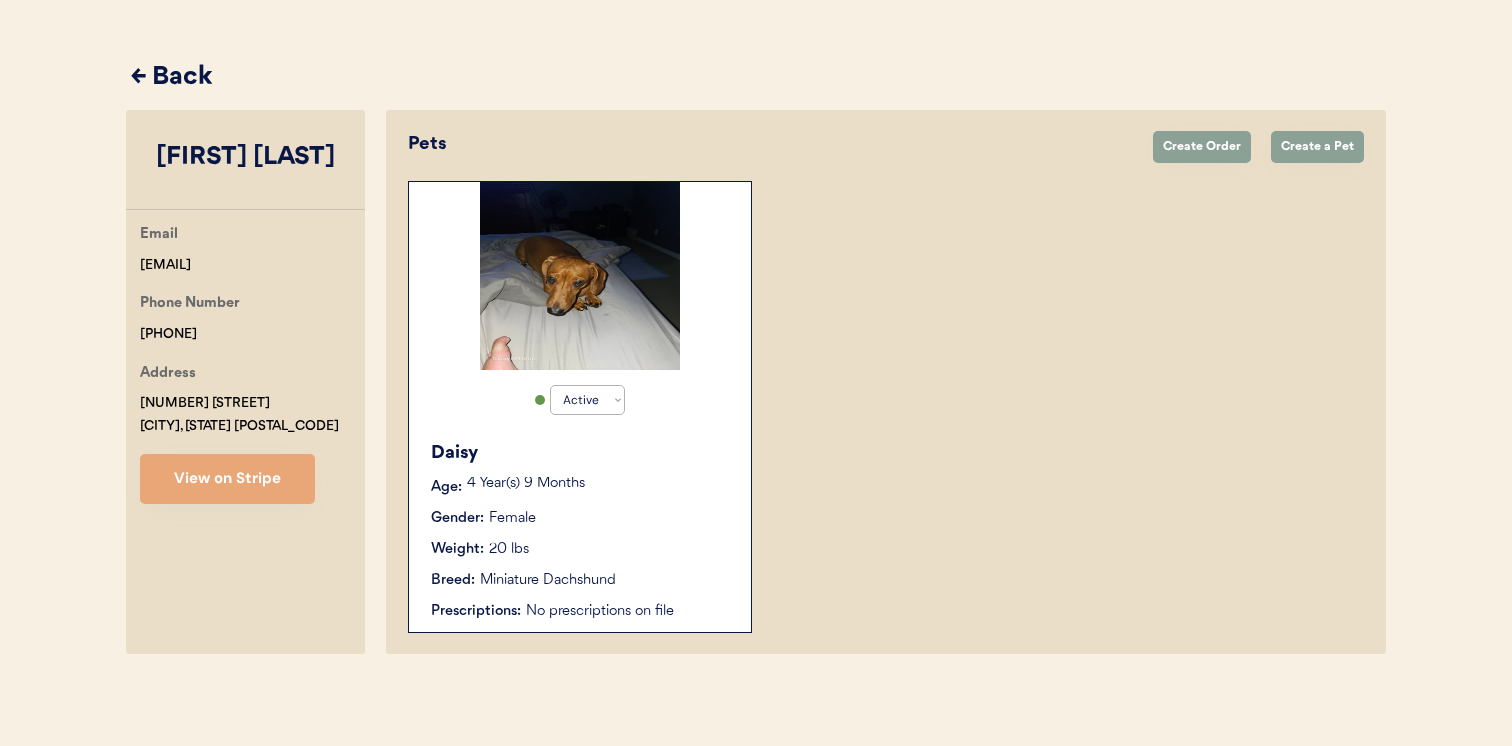 click on "Weight: 20 lbs" at bounding box center (581, 549) 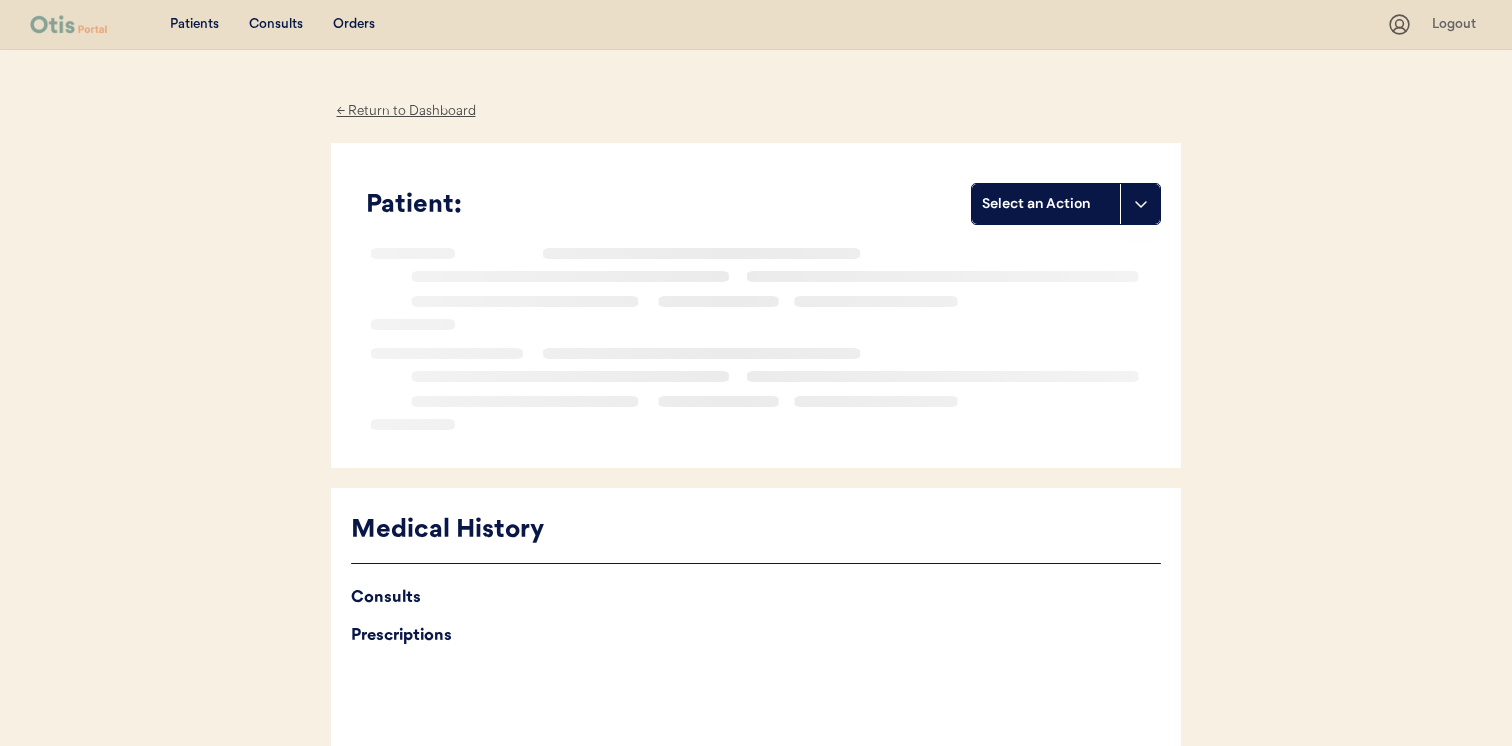 scroll, scrollTop: 0, scrollLeft: 0, axis: both 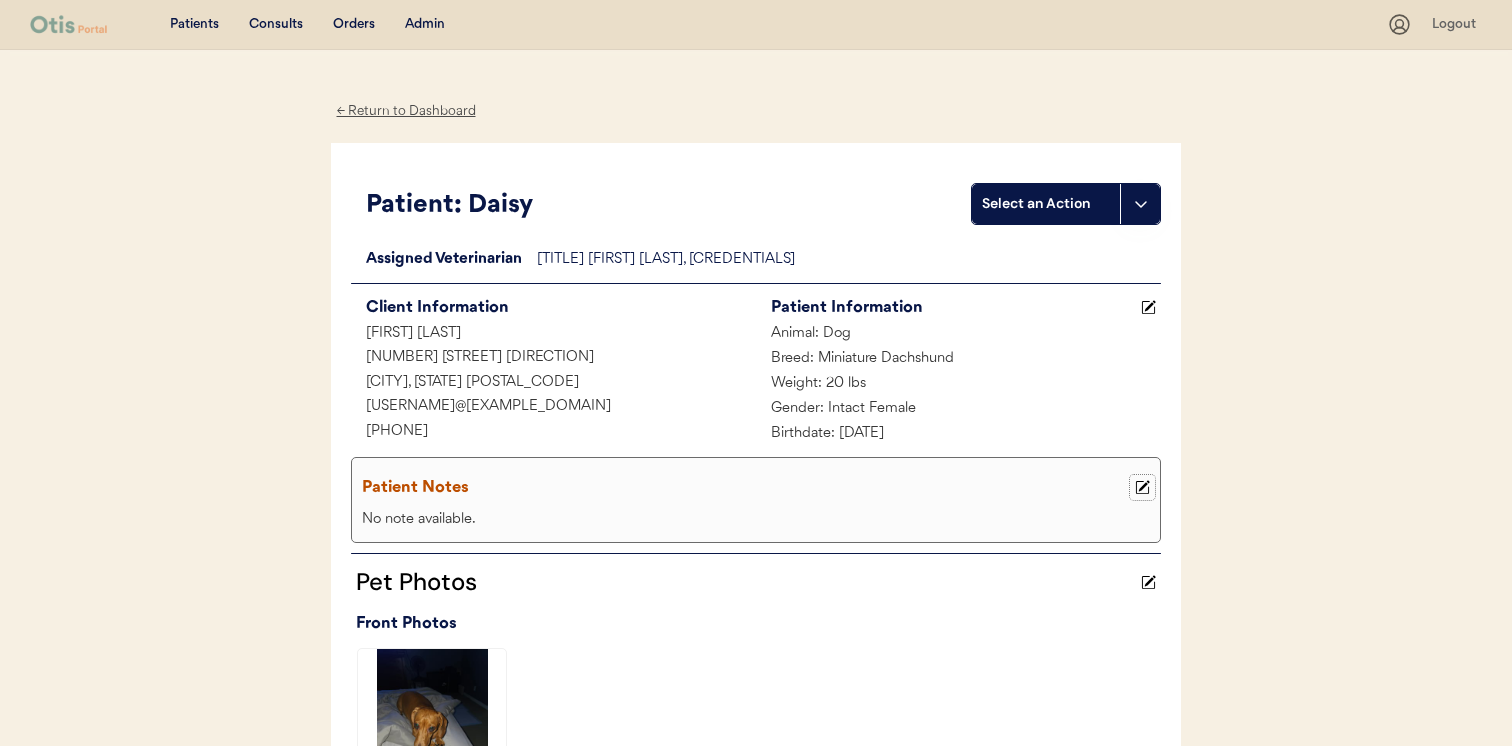 click at bounding box center [1142, 487] 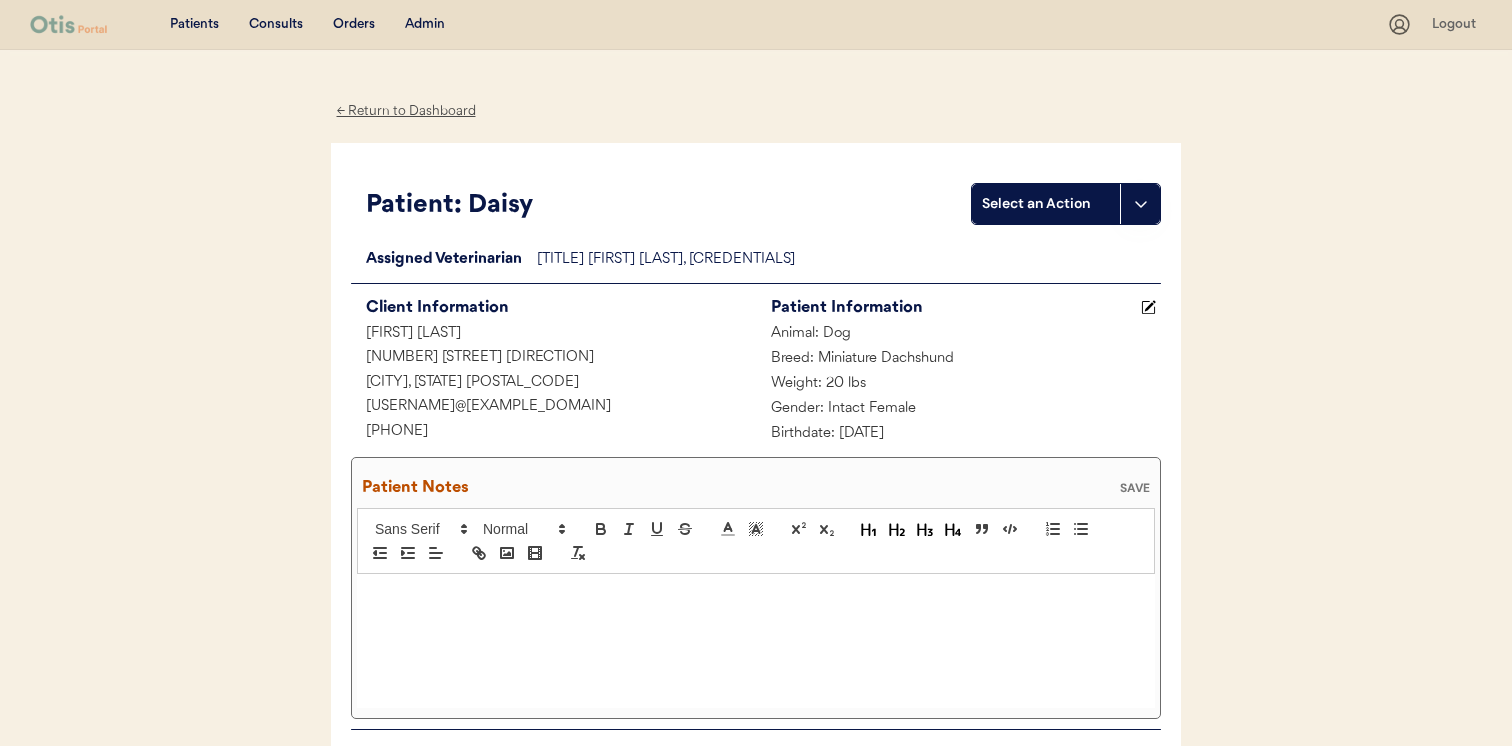 click at bounding box center [756, 595] 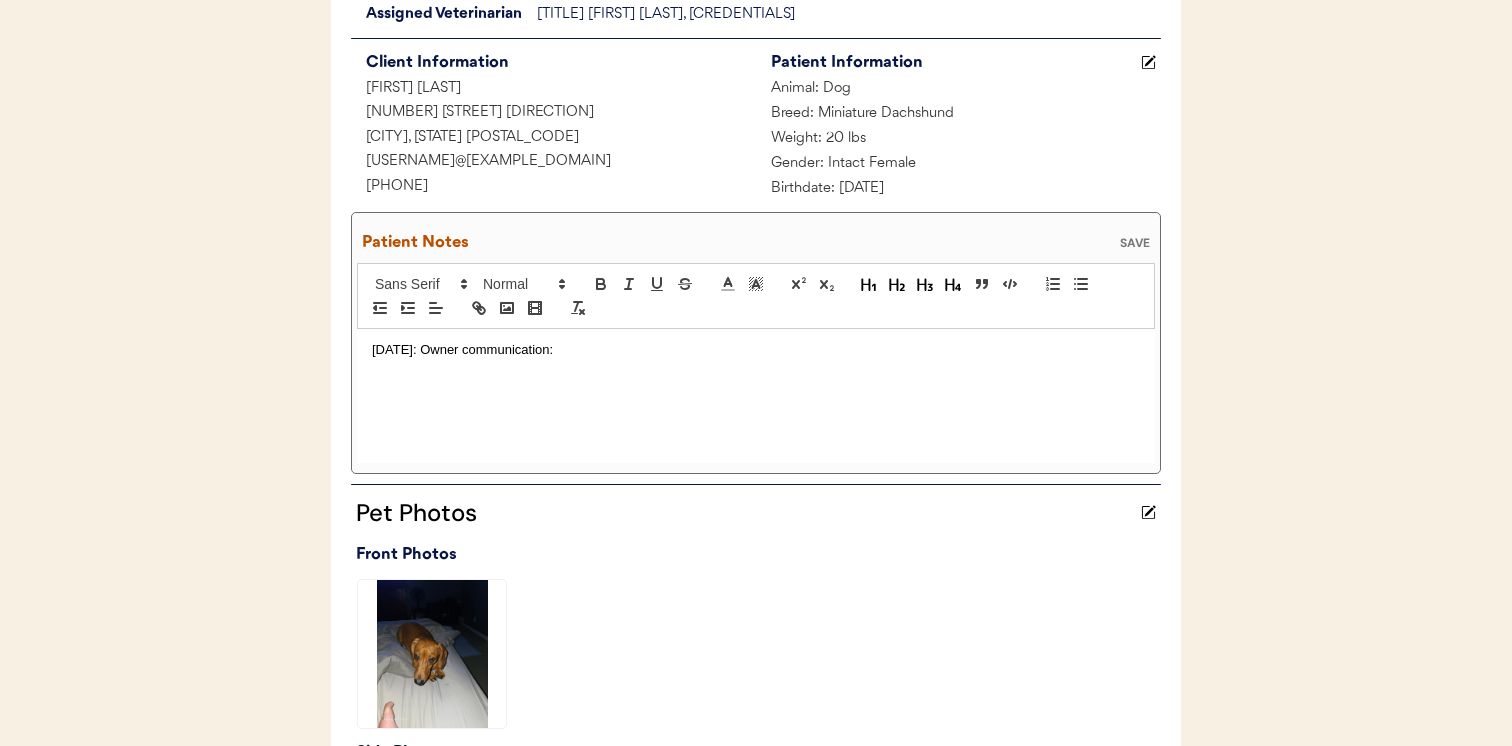scroll, scrollTop: 253, scrollLeft: 0, axis: vertical 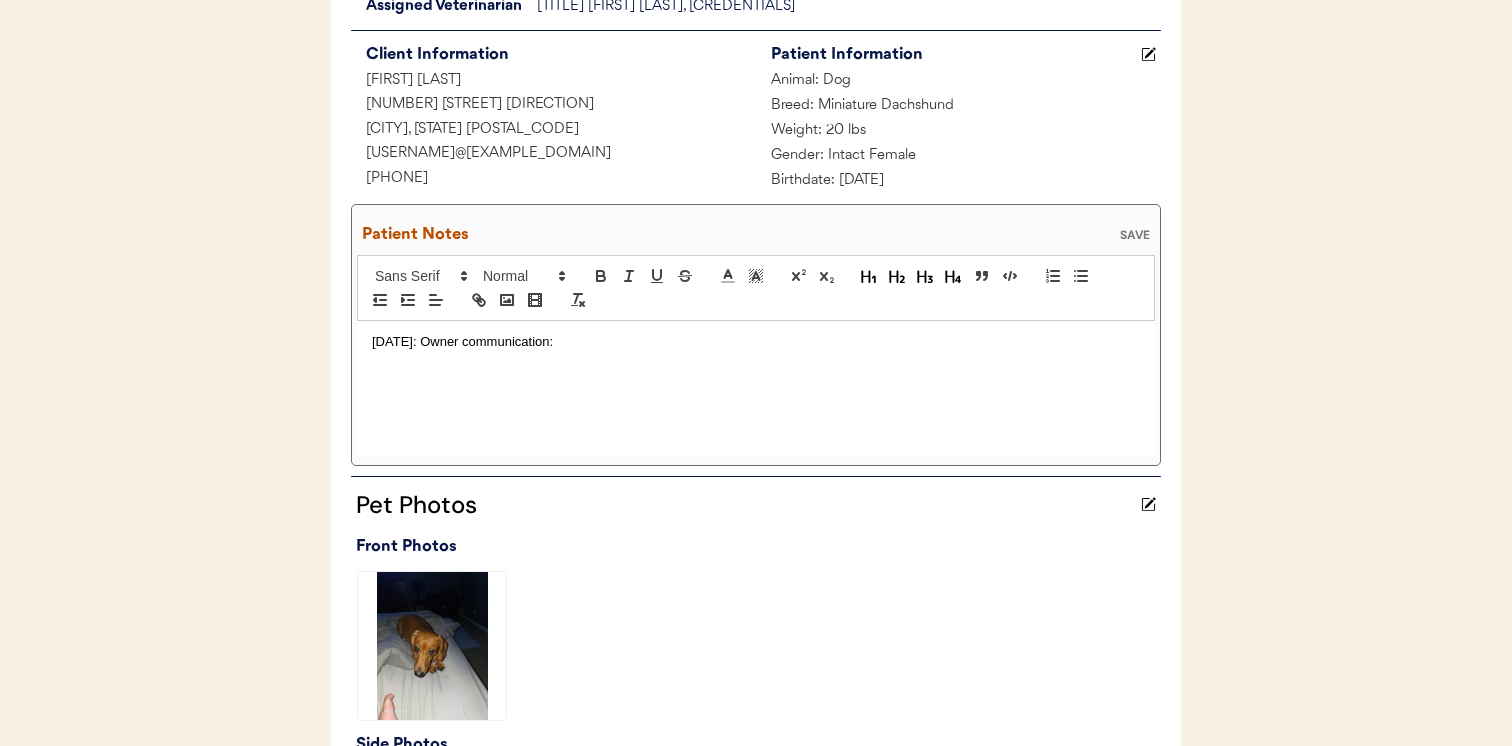 click on "SAVE" at bounding box center [1135, 235] 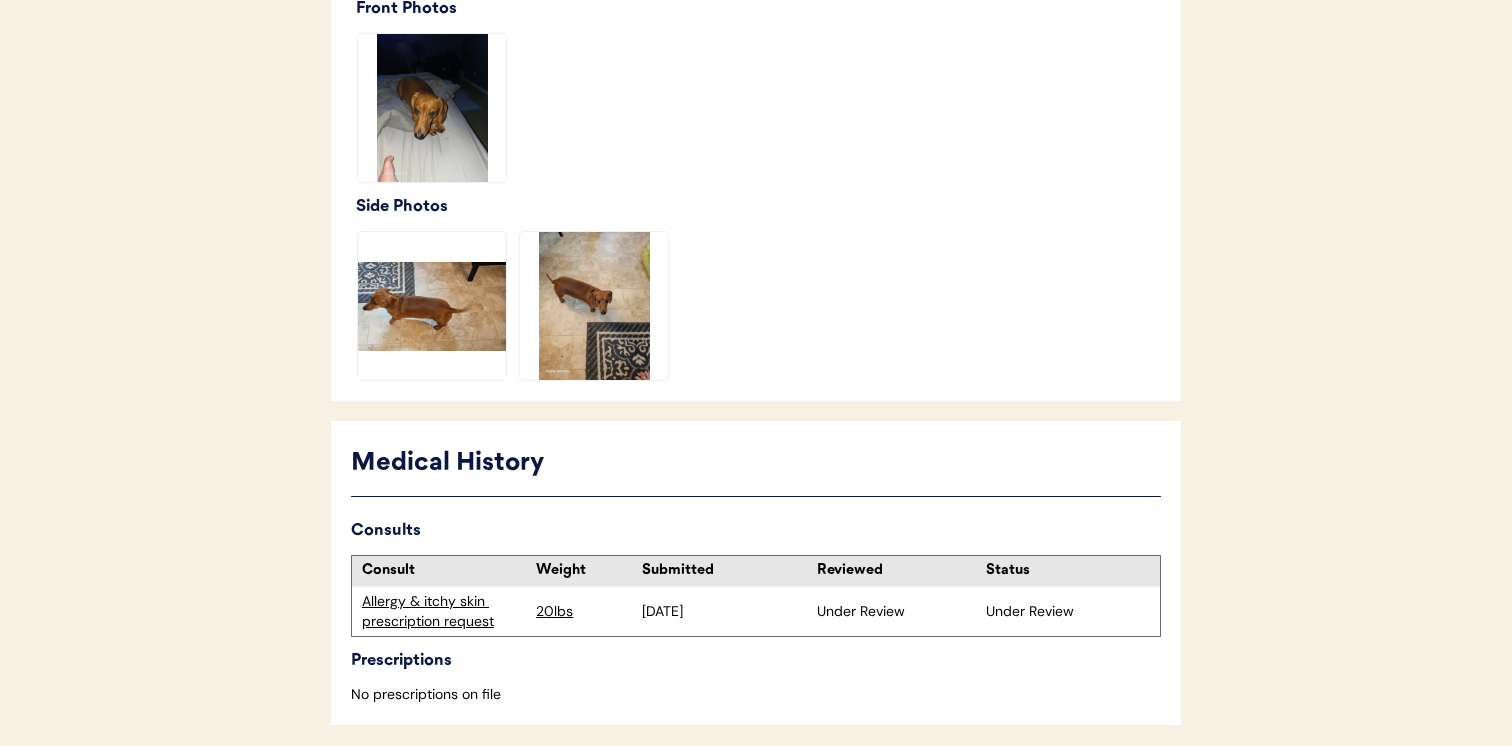 scroll, scrollTop: 694, scrollLeft: 0, axis: vertical 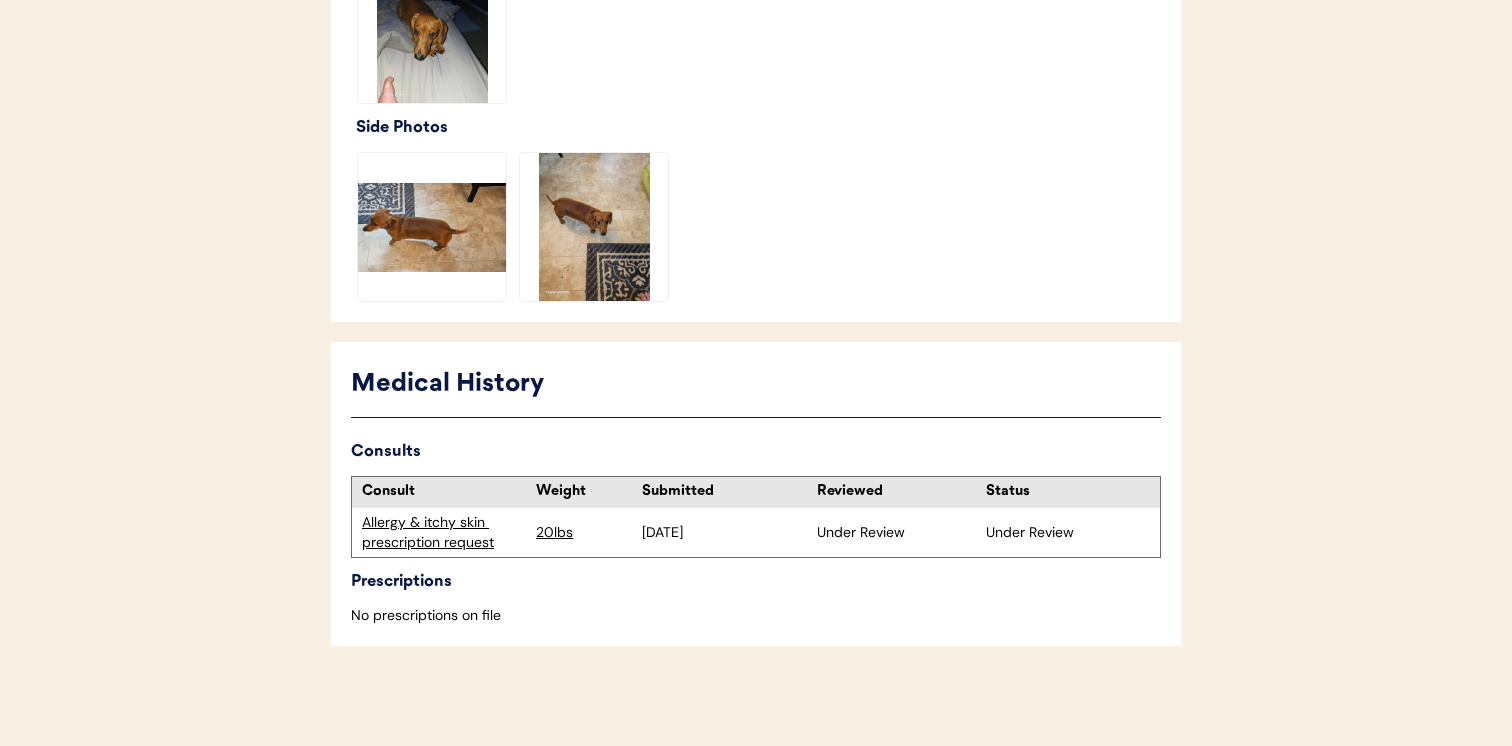 click on "Allergy & itchy skin prescription request" at bounding box center (444, 532) 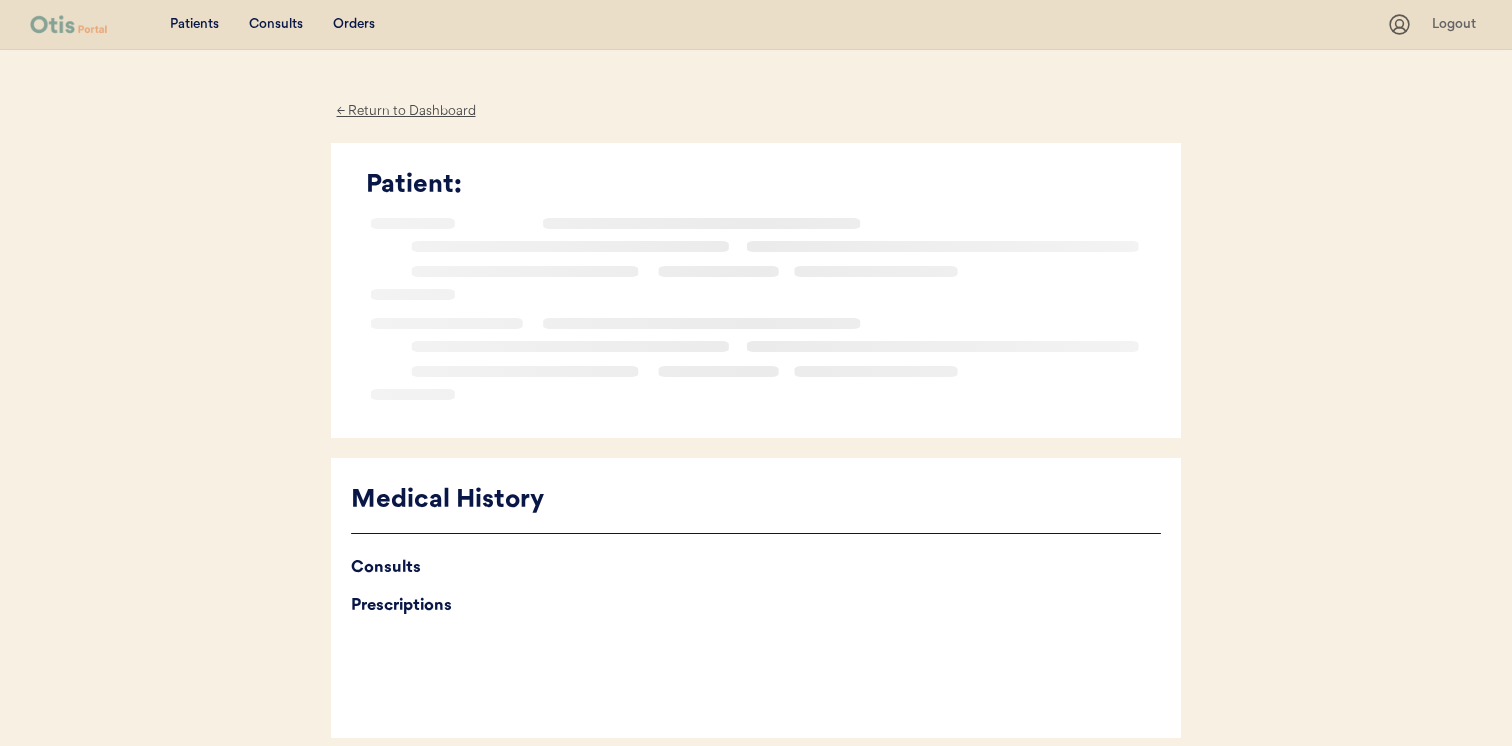 scroll, scrollTop: 0, scrollLeft: 0, axis: both 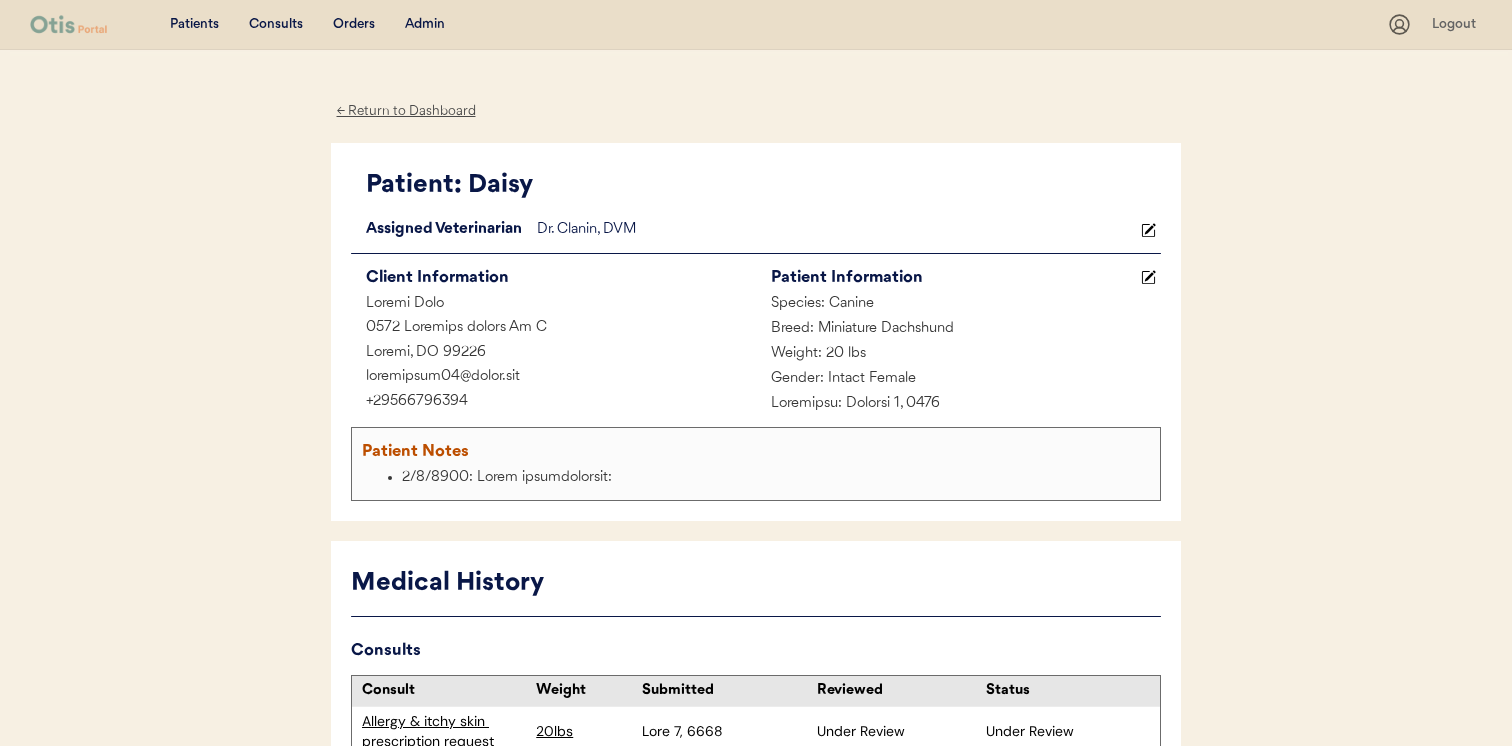 click on "Admin" at bounding box center [425, 25] 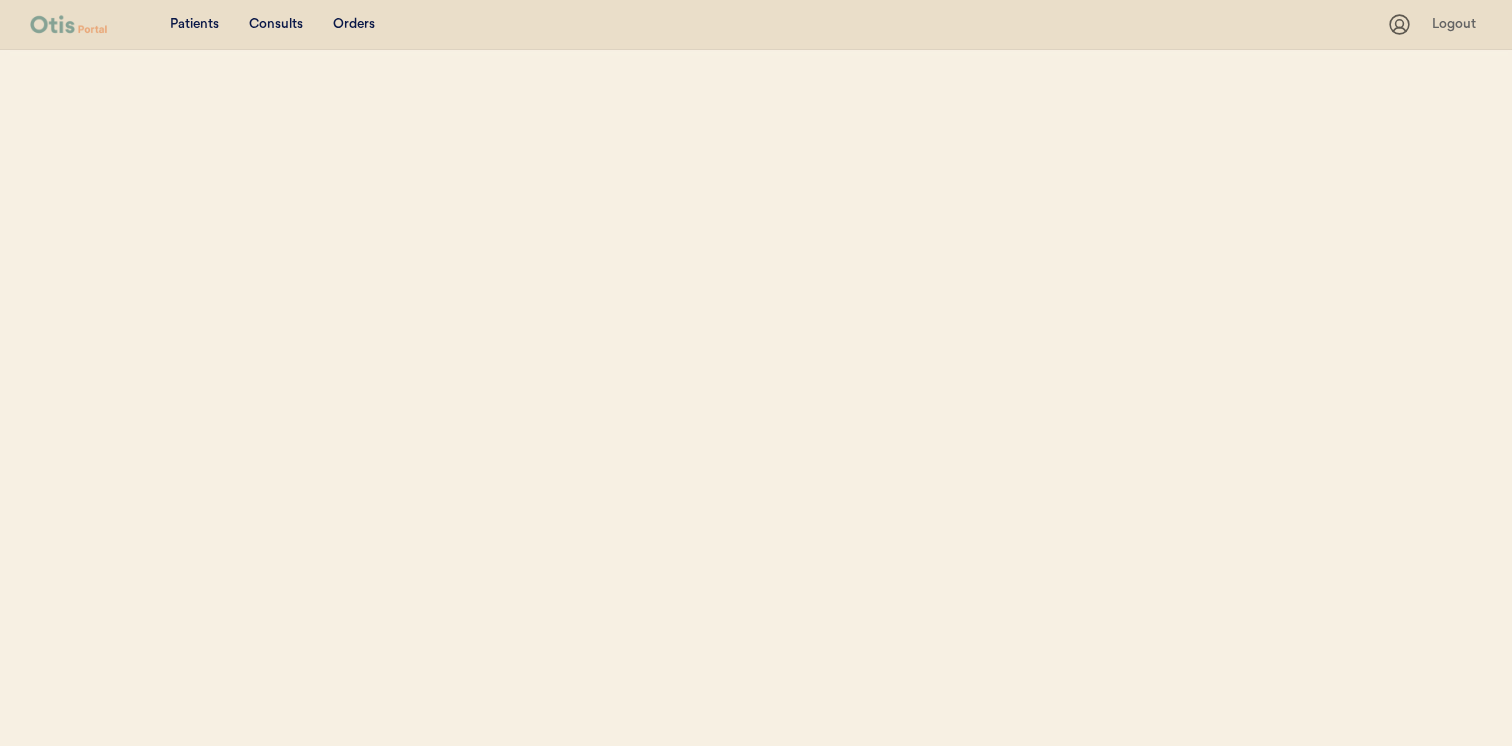 scroll, scrollTop: 0, scrollLeft: 0, axis: both 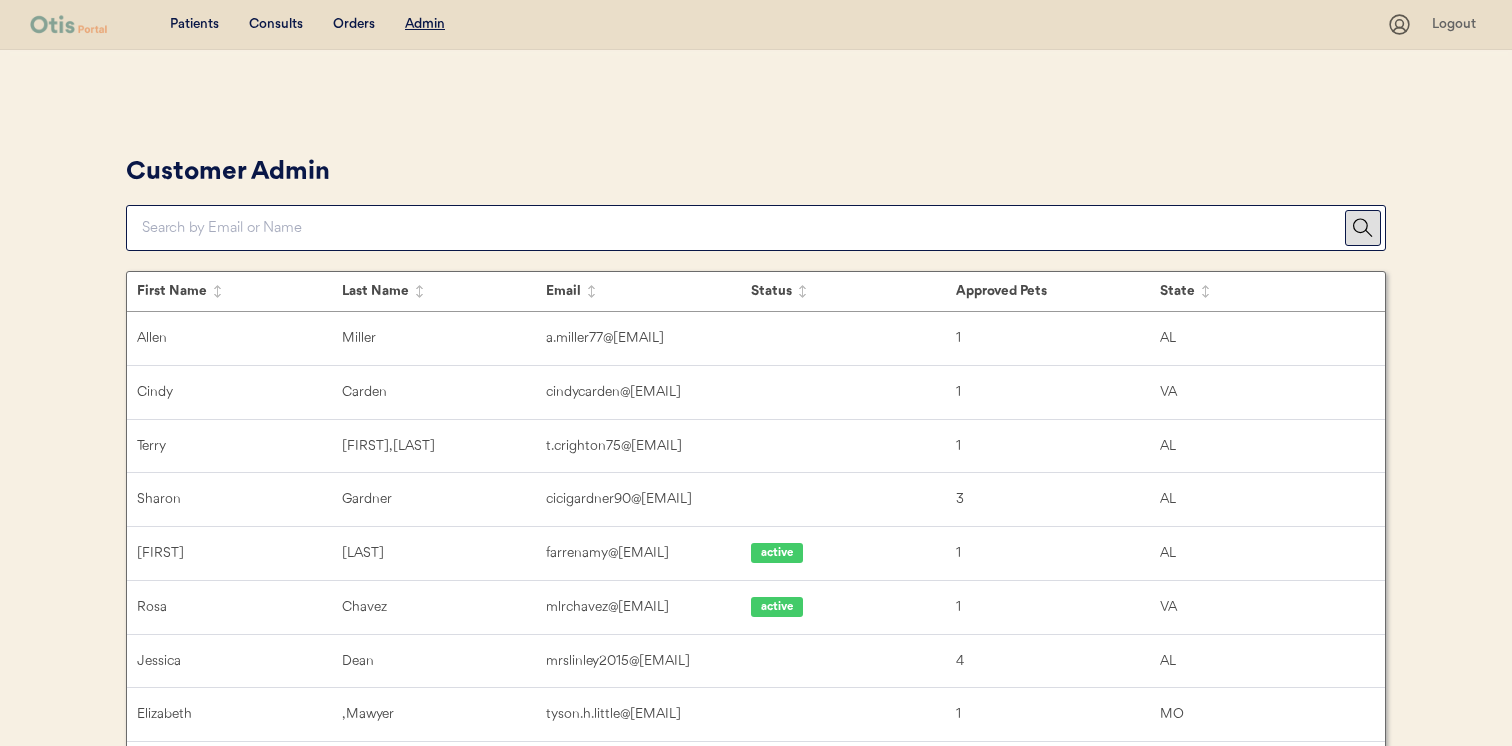 click on "Customer Admin" at bounding box center [756, 200] 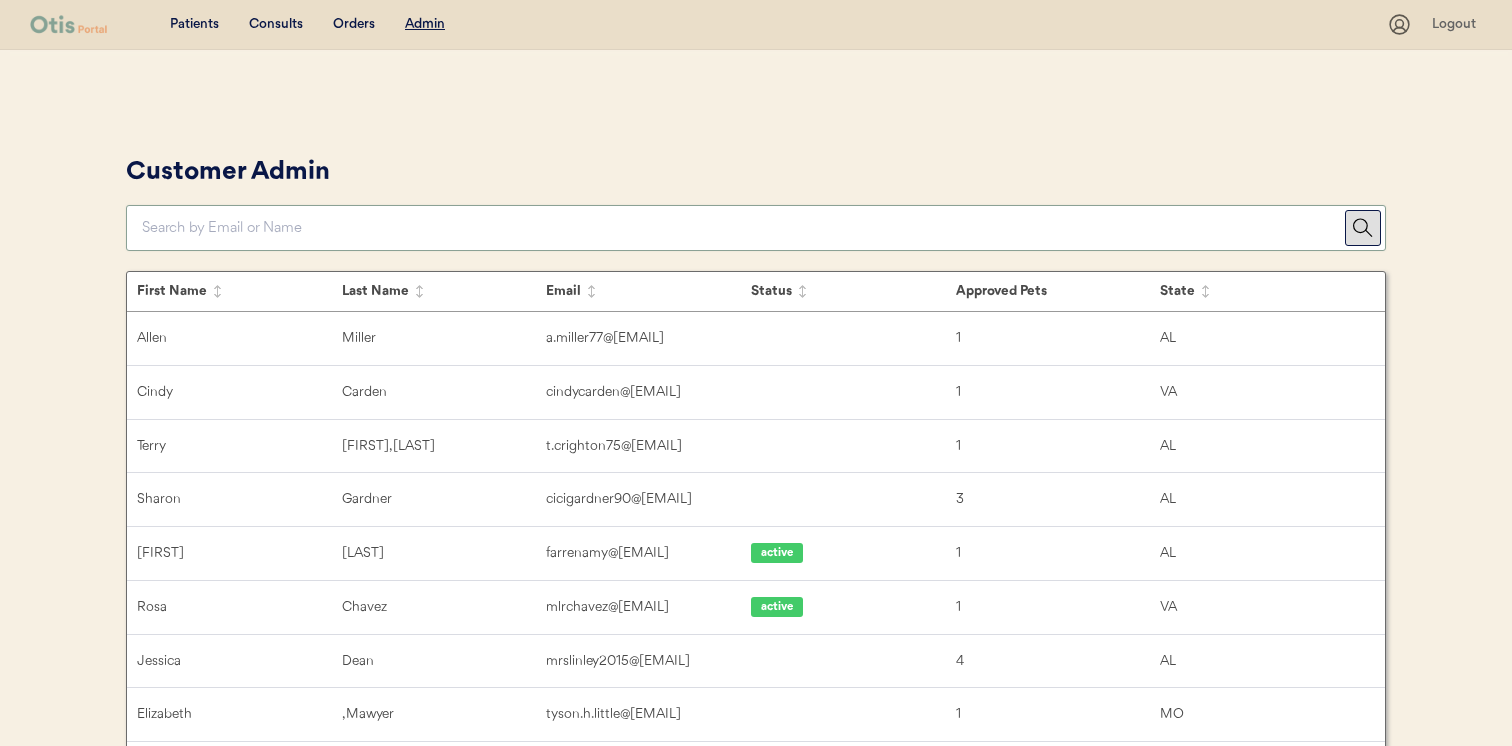 click at bounding box center (743, 228) 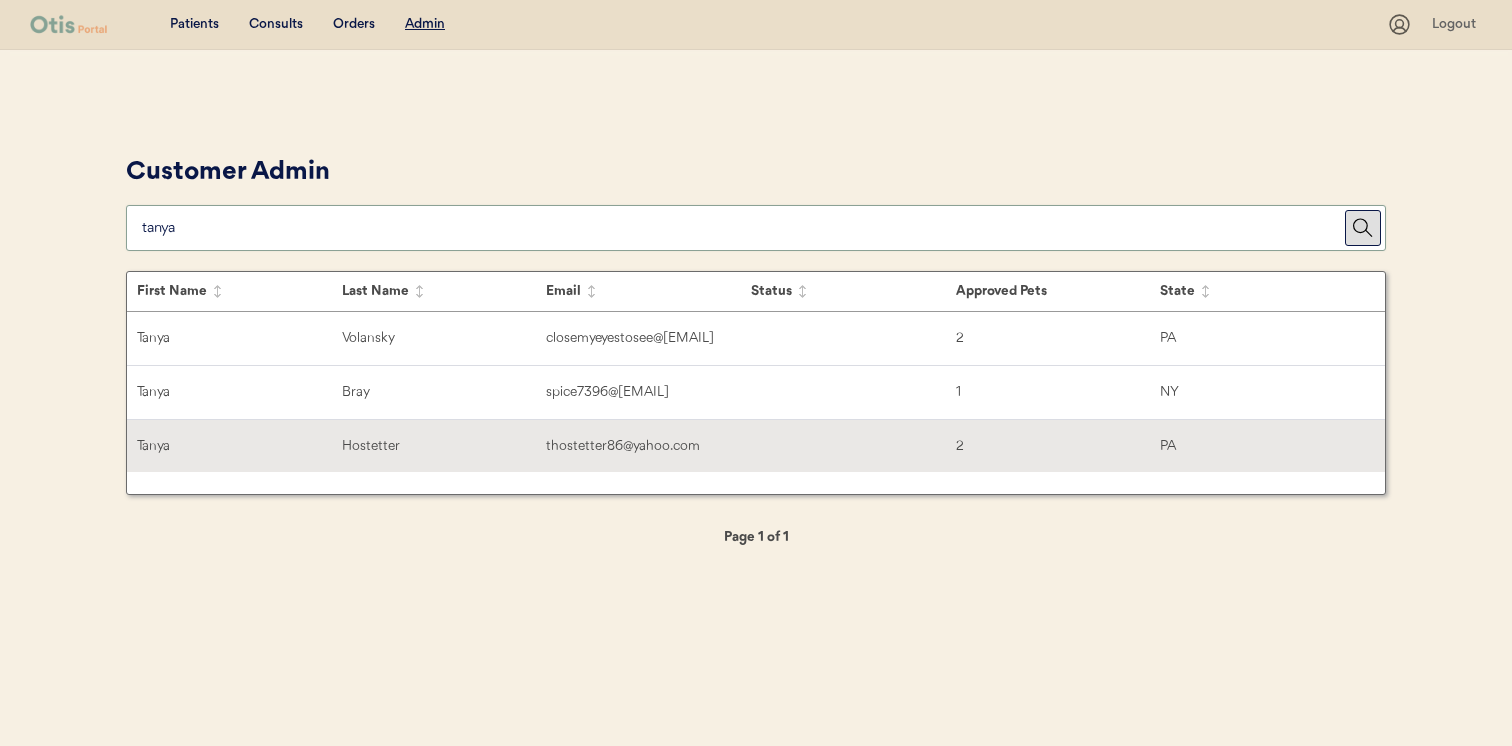 type on "tanya" 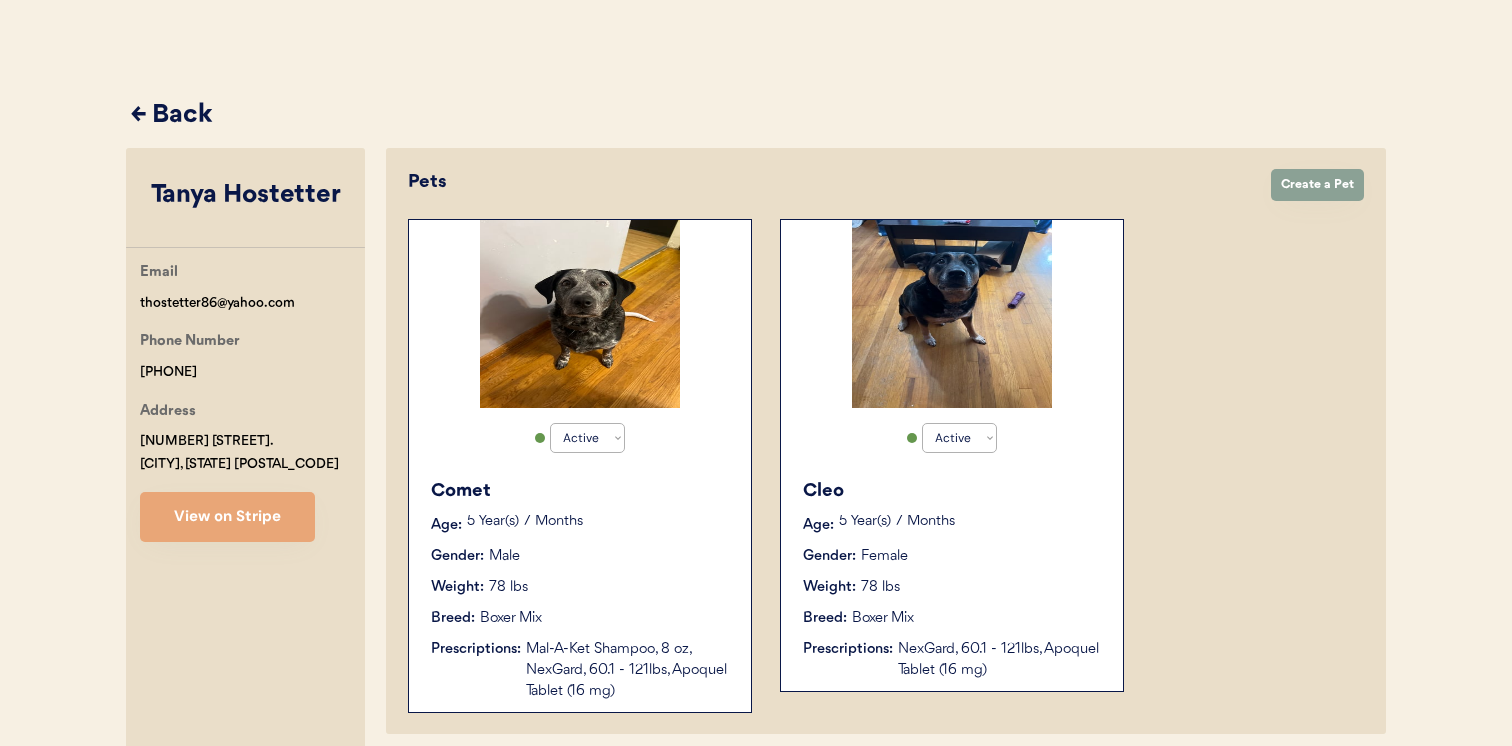 scroll, scrollTop: 60, scrollLeft: 0, axis: vertical 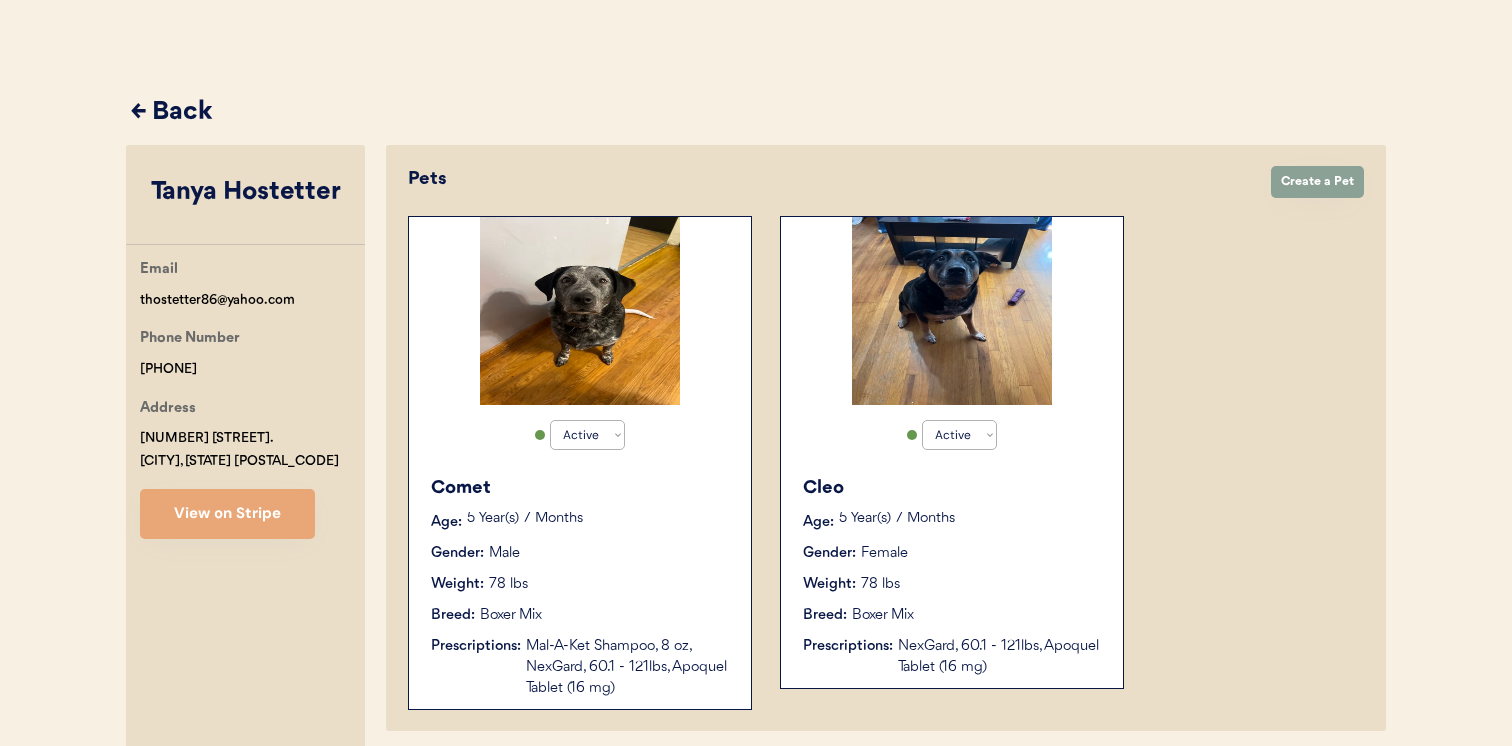 click on "Cleo Age:
5 Year(s) 7 Months
Gender: Female Weight: 78 lbs Breed: Boxer Mix Prescriptions: NexGard, 60.1 - 121lbs, Apoquel Tablet (16 mg)" at bounding box center [952, 576] 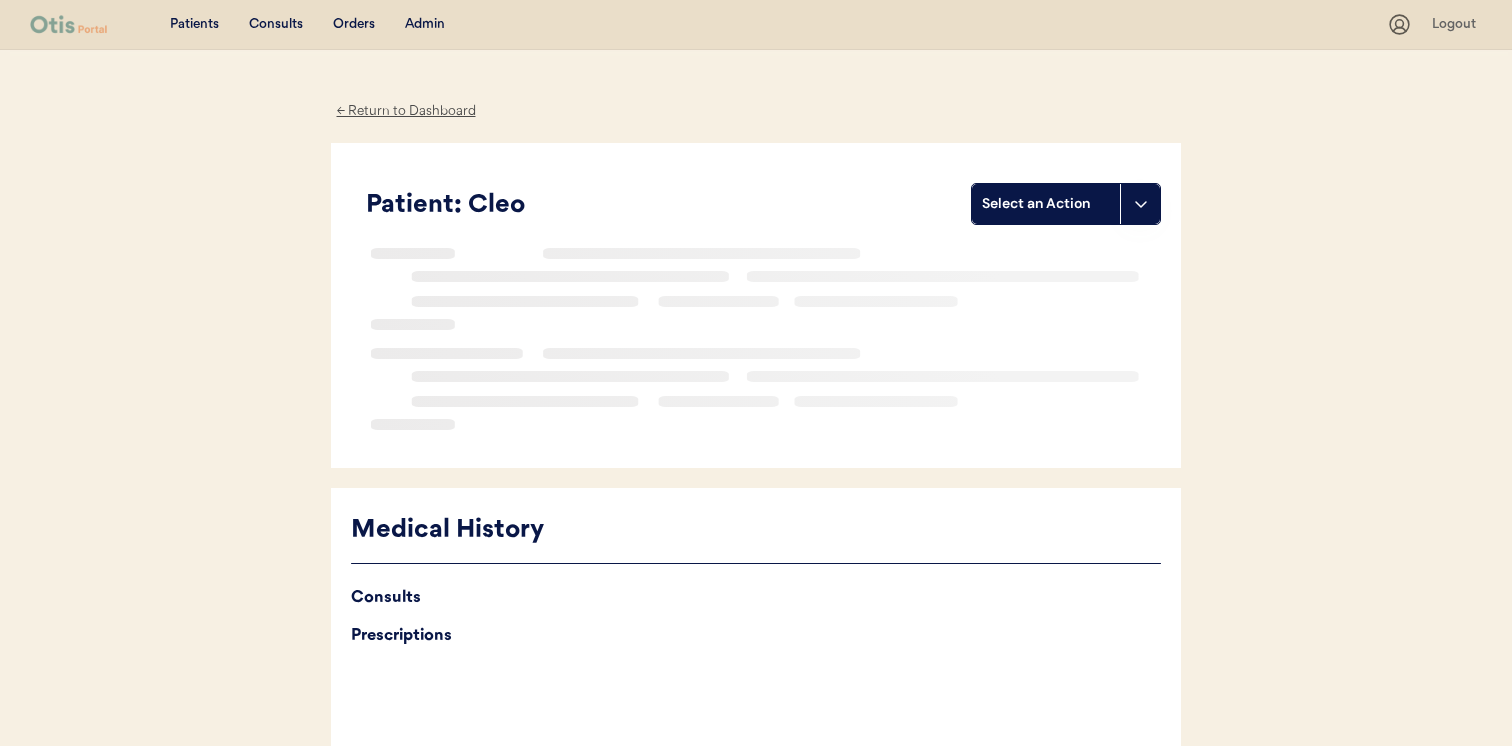 scroll, scrollTop: 0, scrollLeft: 0, axis: both 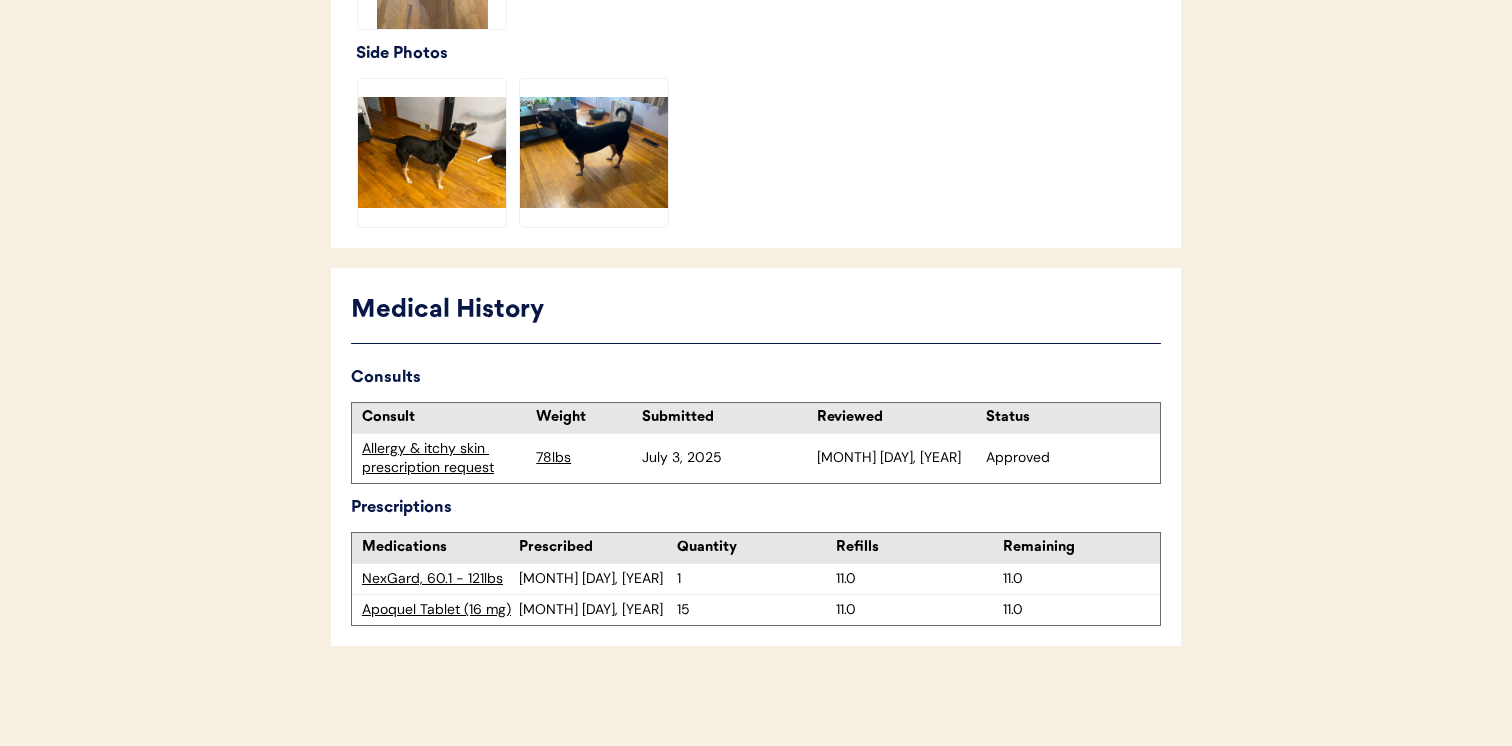 click on "Allergy & itchy skin prescription request" at bounding box center (444, 458) 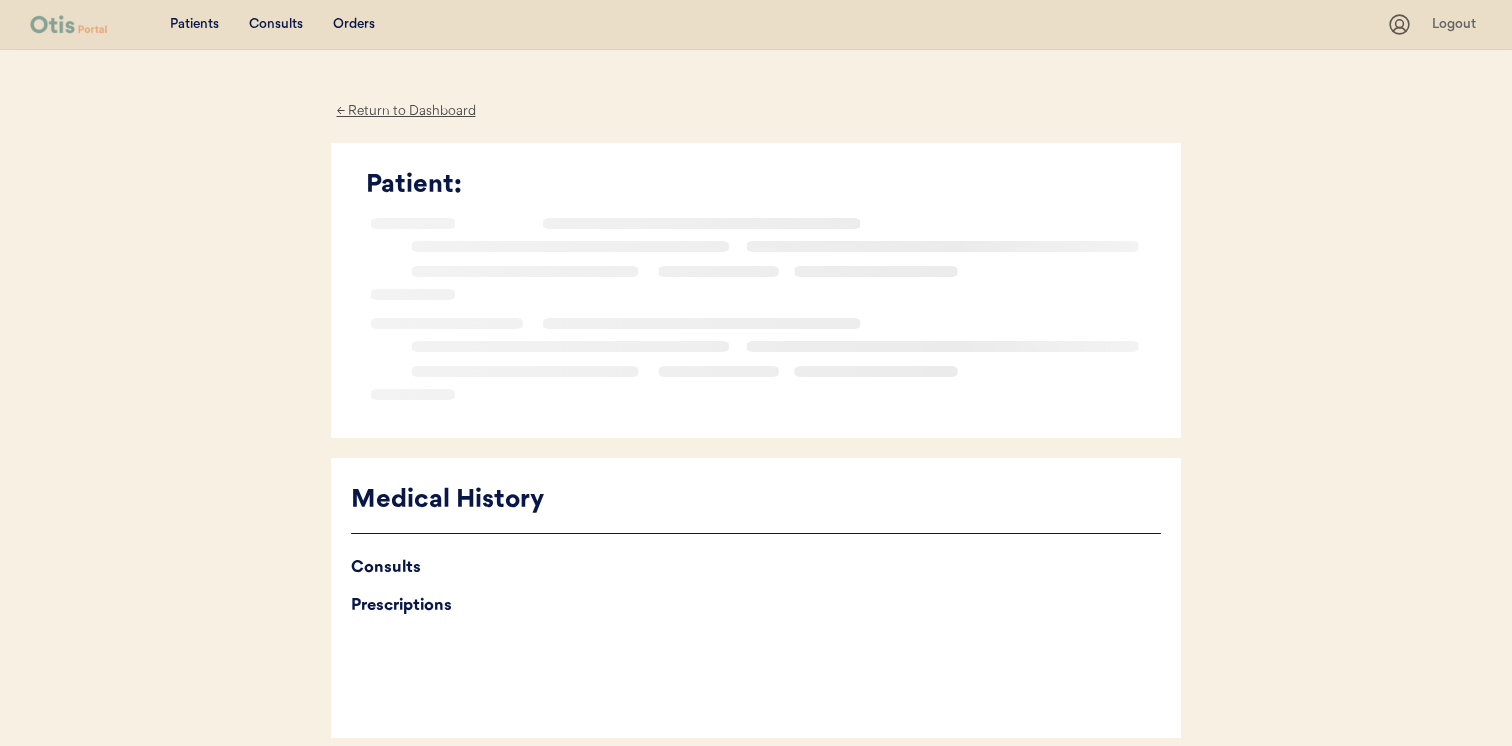 scroll, scrollTop: 0, scrollLeft: 0, axis: both 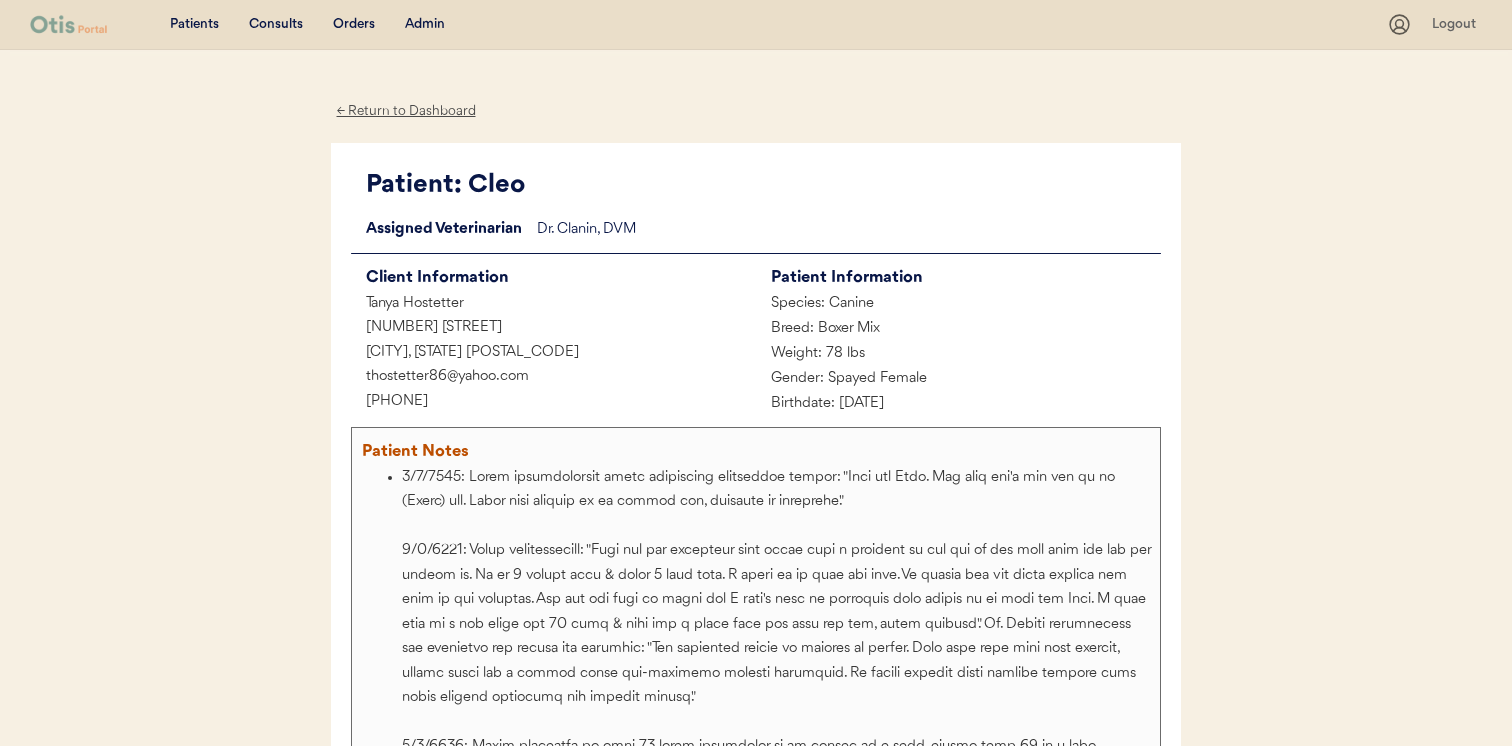 click on "Admin" at bounding box center [425, 25] 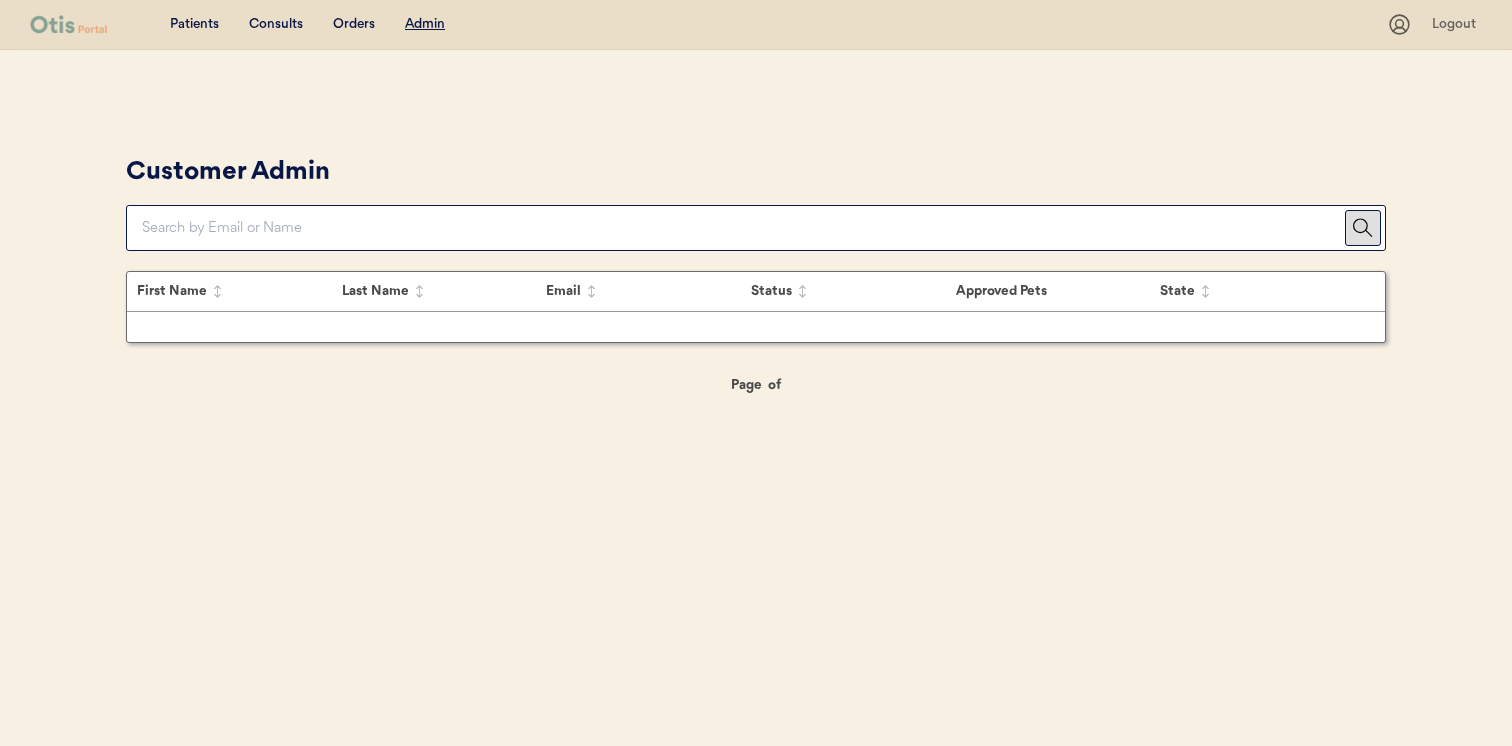 scroll, scrollTop: 0, scrollLeft: 0, axis: both 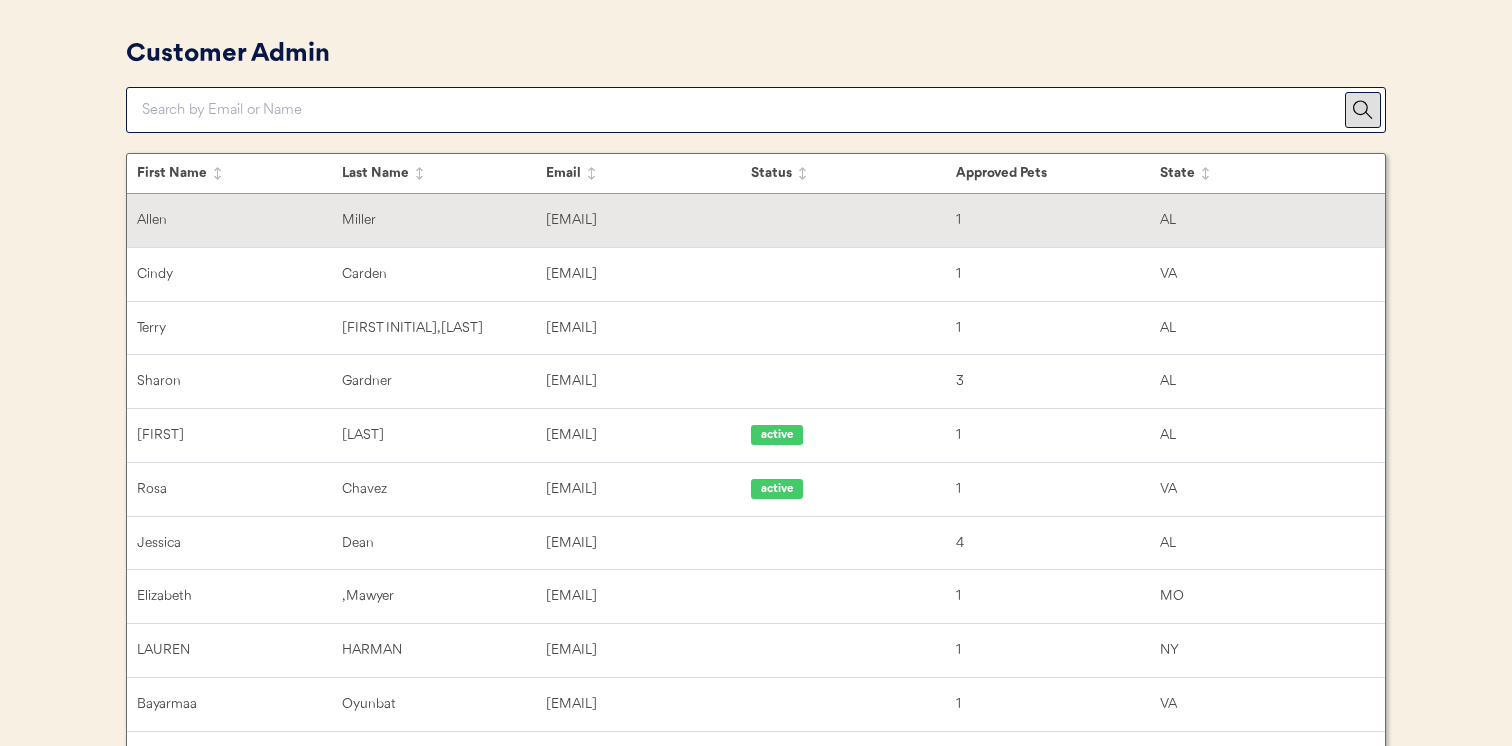 click on "[LAST]" at bounding box center (444, 435) 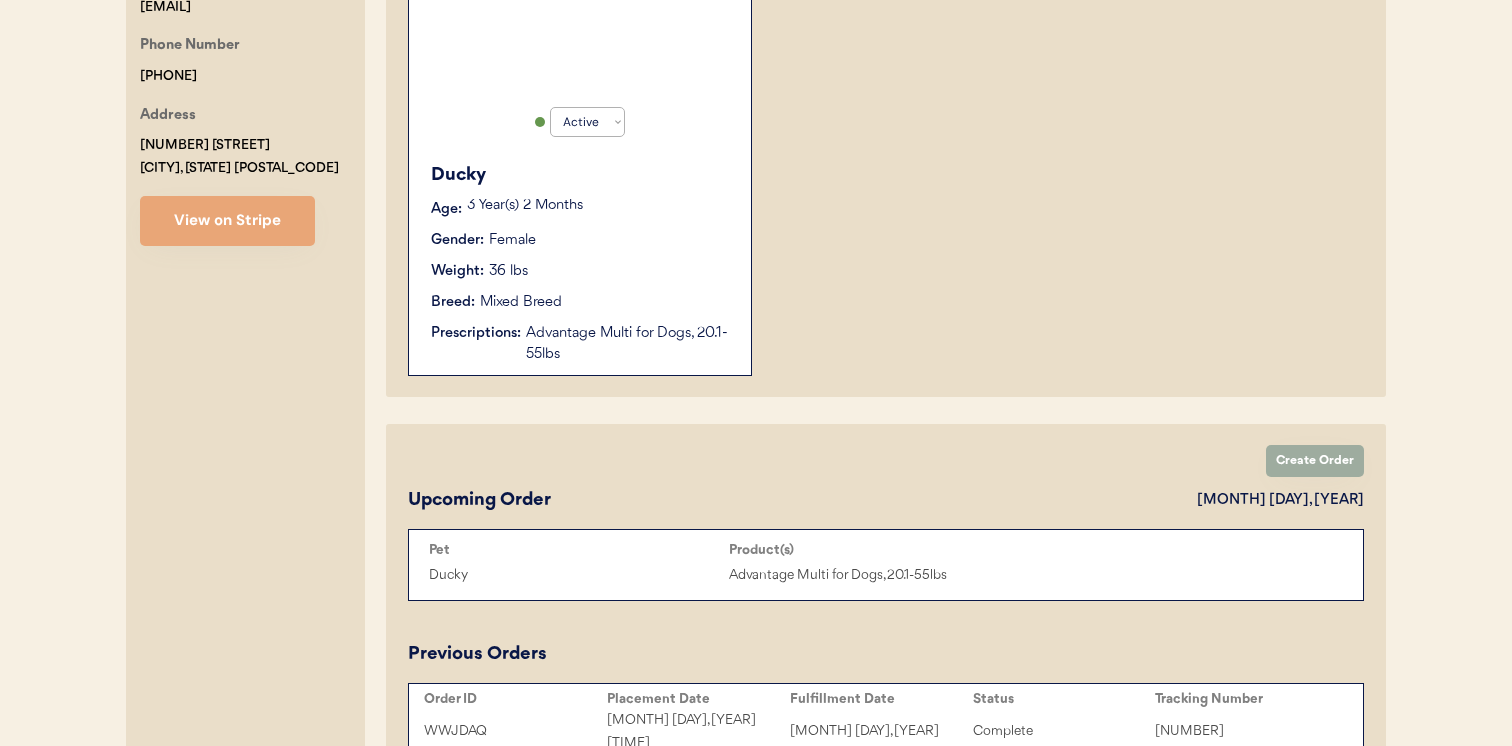 scroll, scrollTop: 403, scrollLeft: 0, axis: vertical 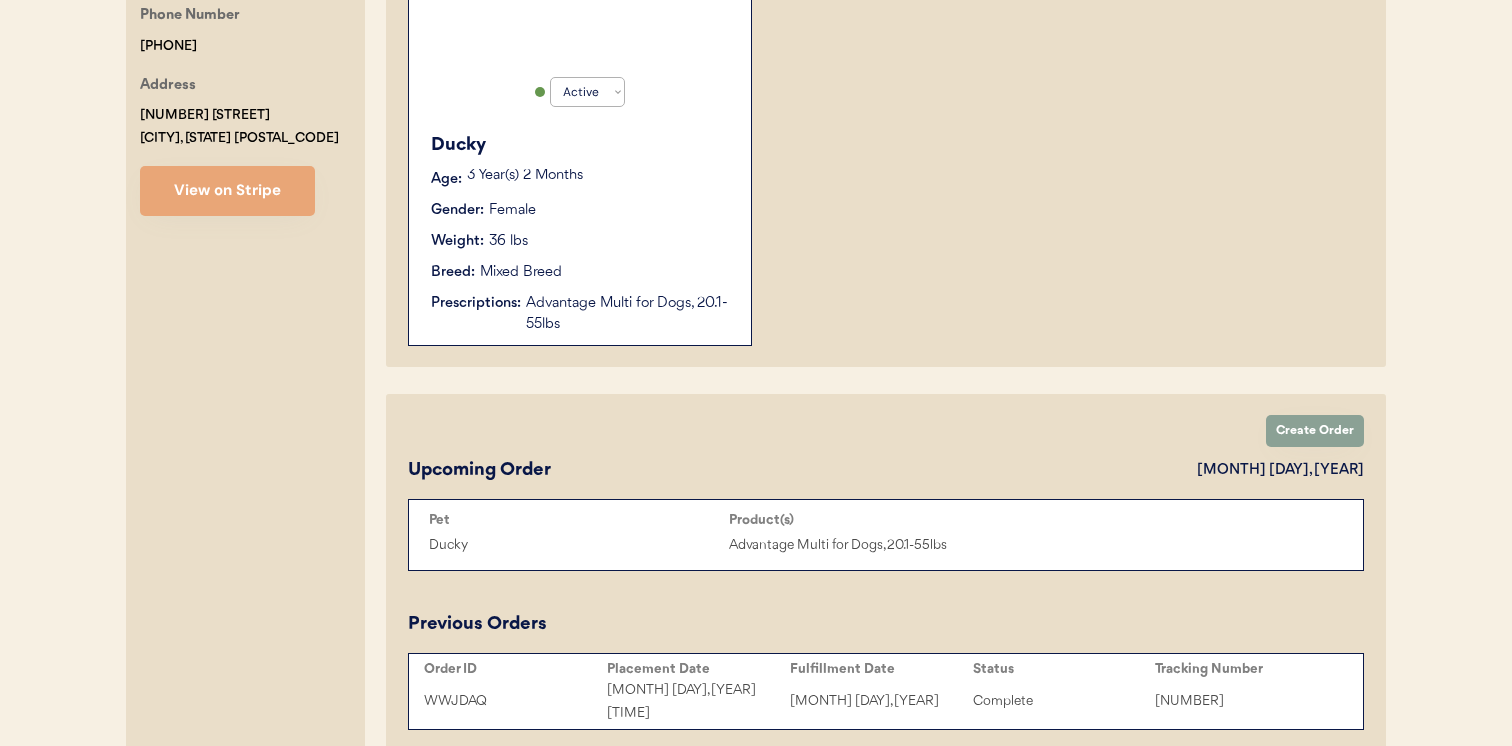 click on "August 8, 2025" at bounding box center (1280, 470) 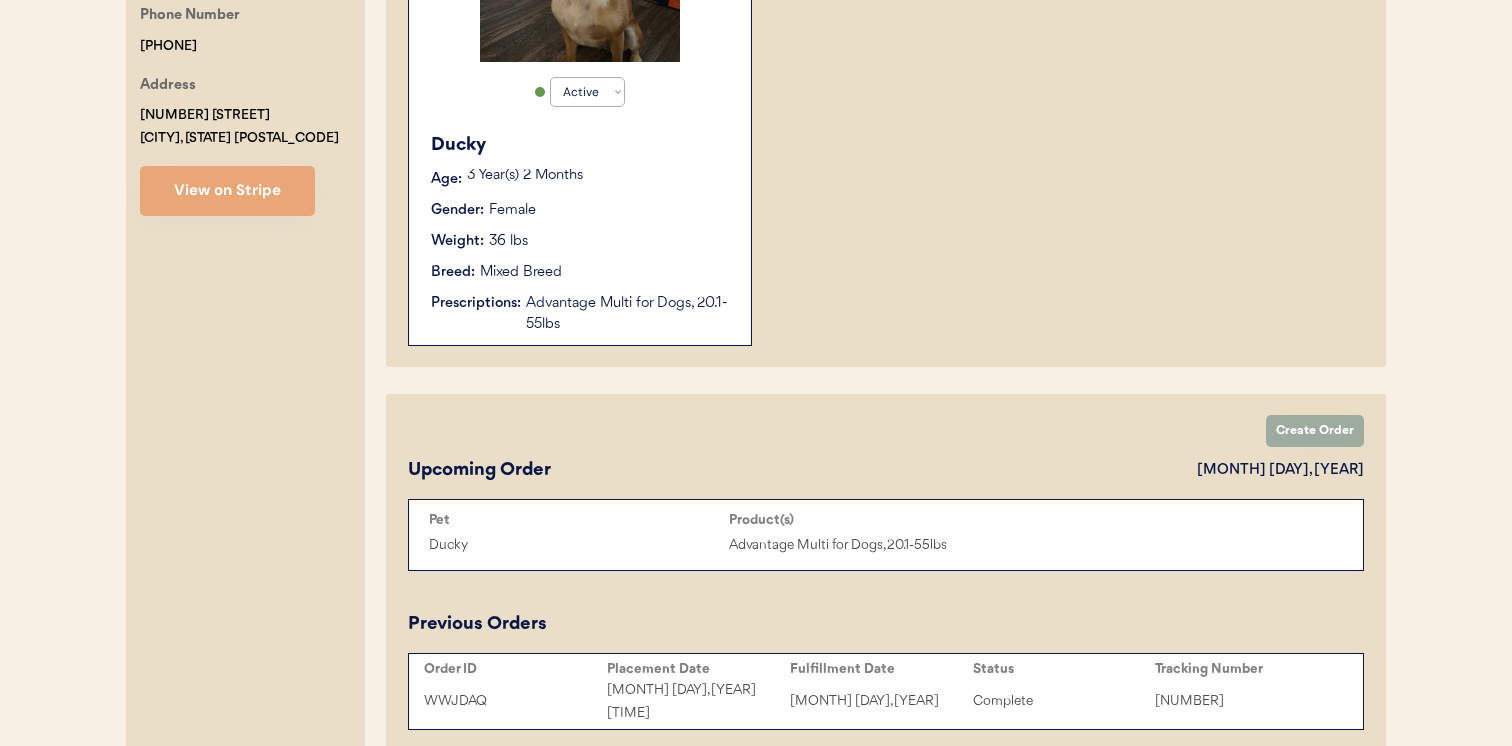 click on "Create Order" at bounding box center [1315, 431] 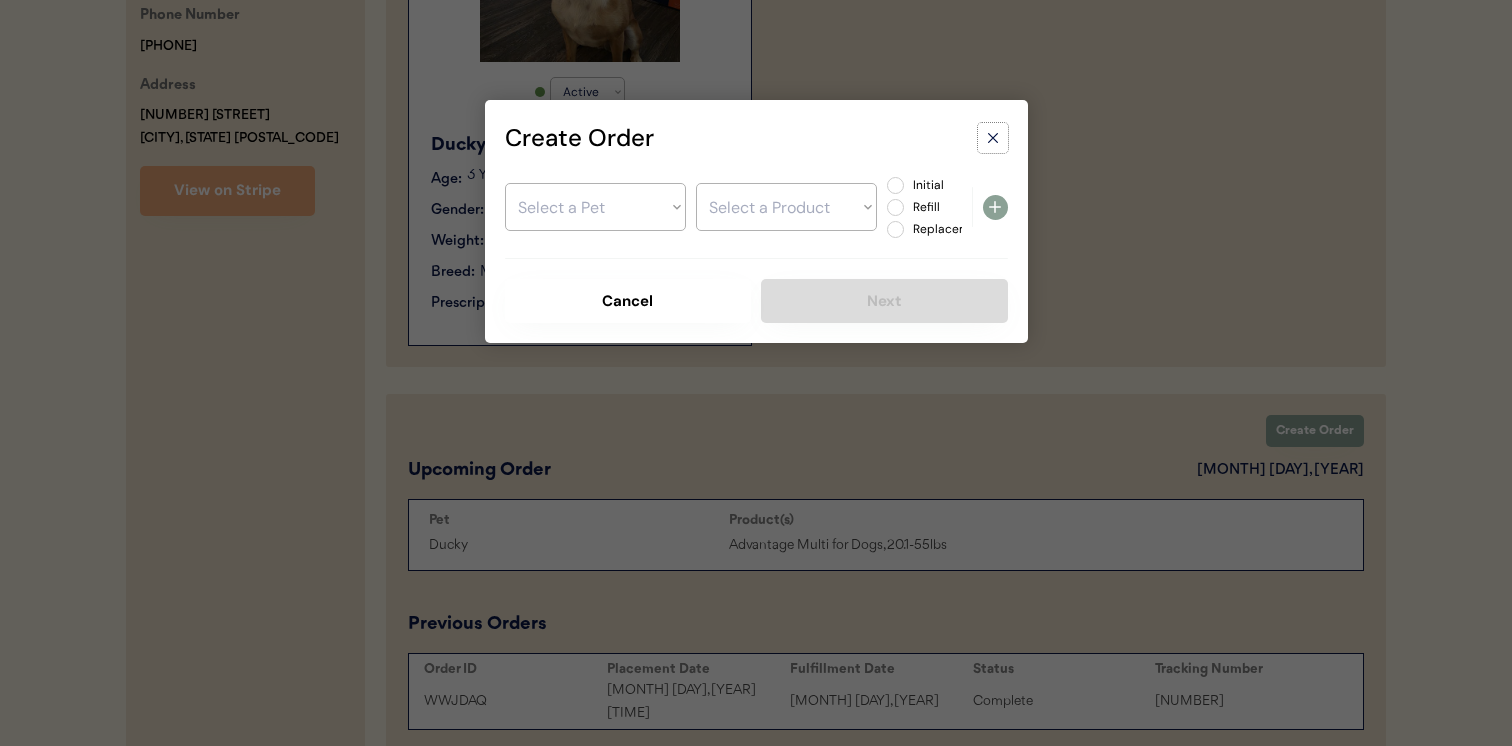 click at bounding box center (993, 138) 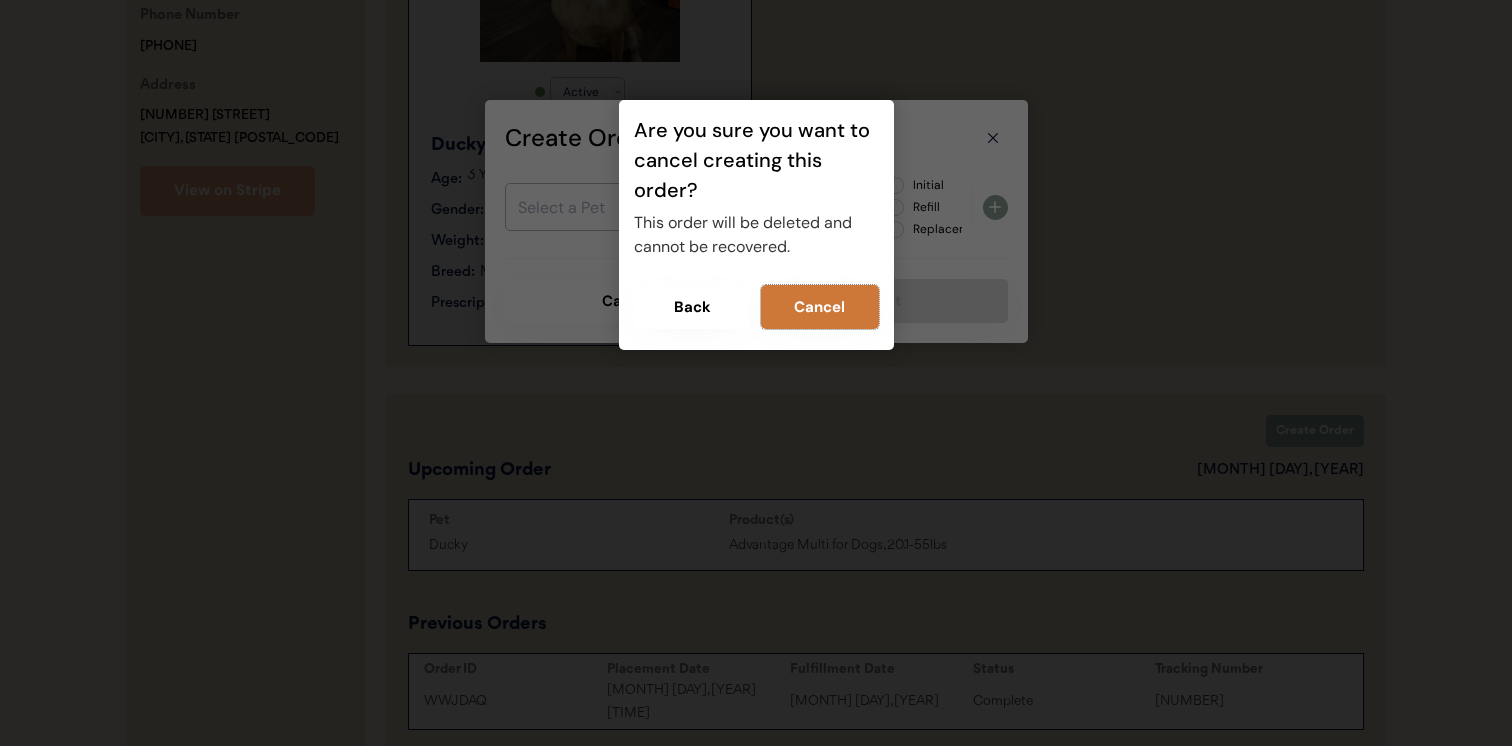 click on "Cancel" at bounding box center (820, 307) 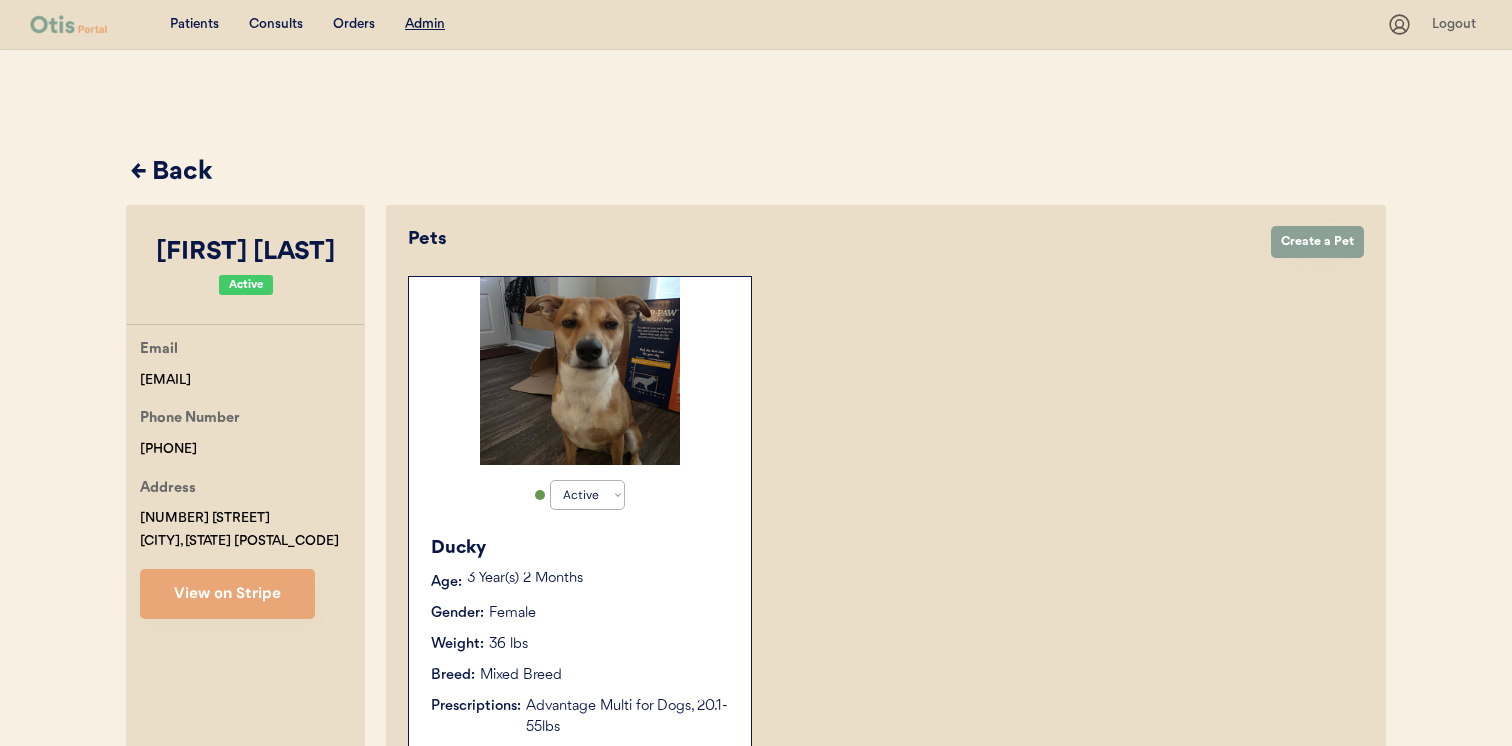 scroll, scrollTop: 1, scrollLeft: 0, axis: vertical 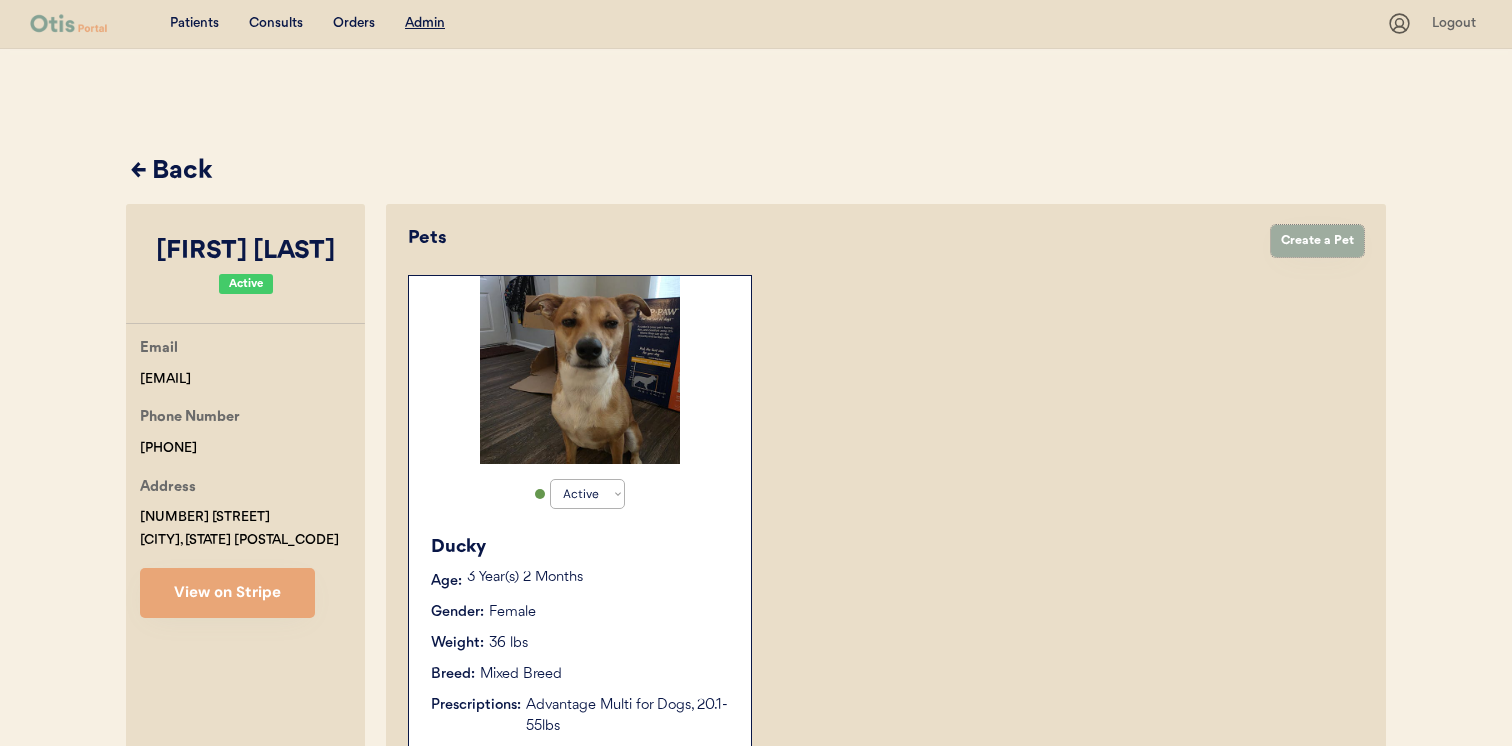 click on "Create a Pet" at bounding box center (1317, 241) 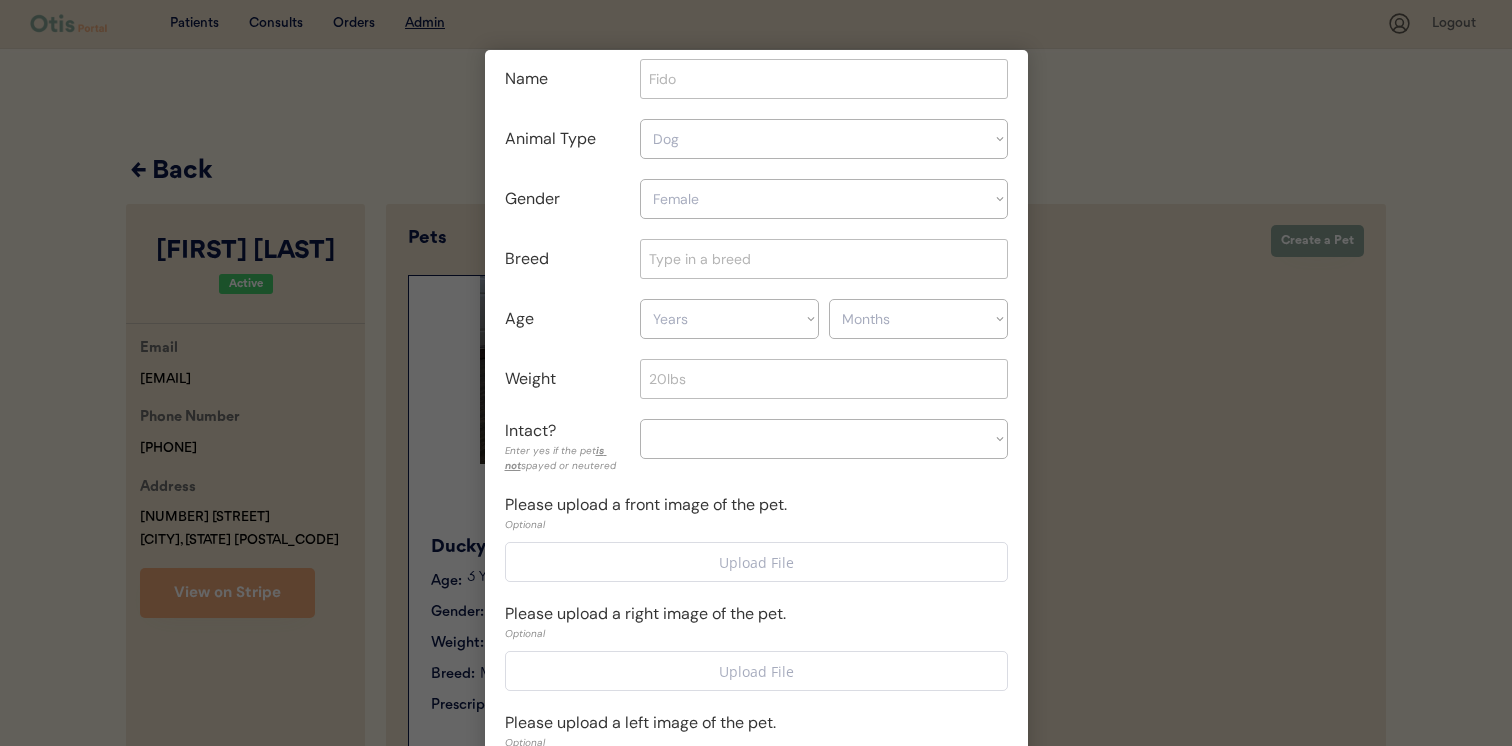 scroll, scrollTop: 0, scrollLeft: 0, axis: both 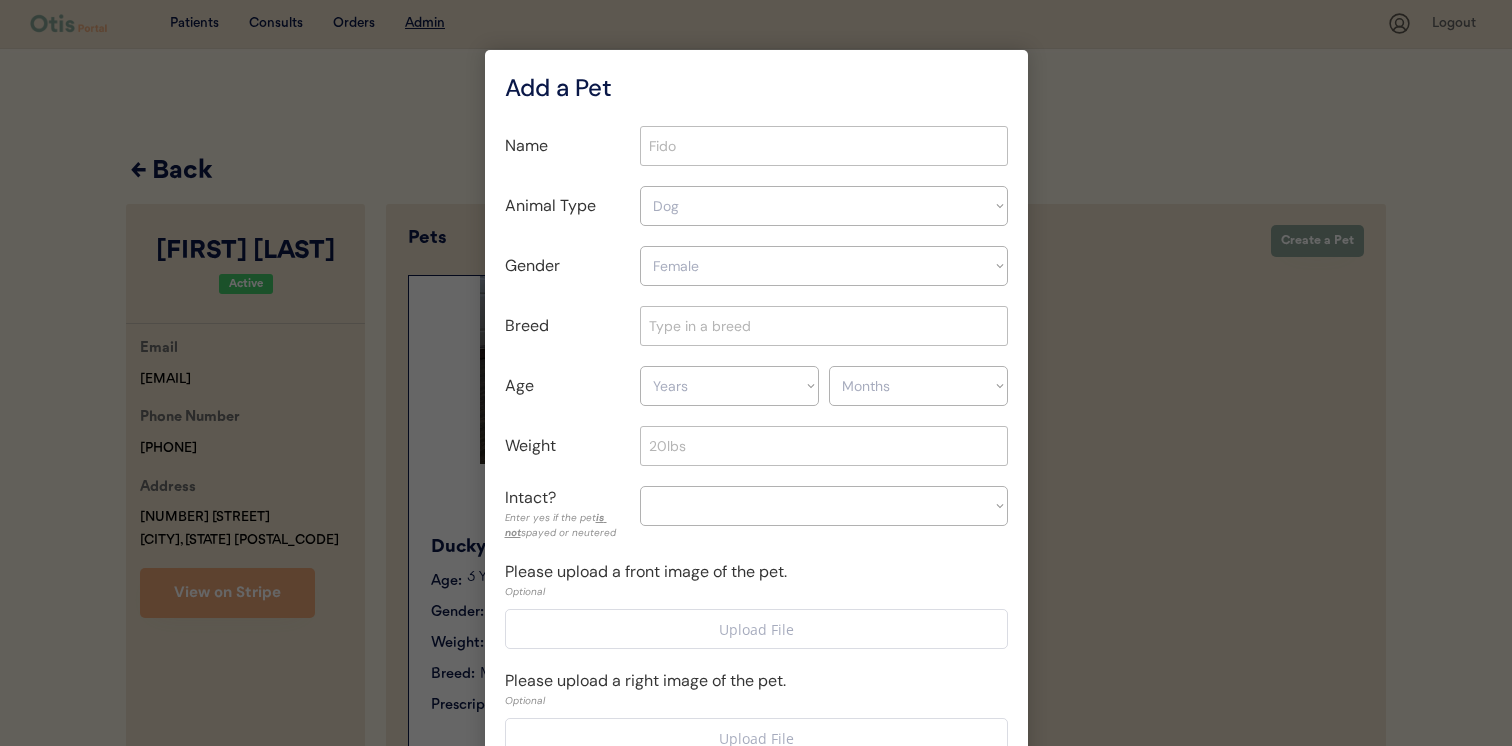 click at bounding box center (756, 373) 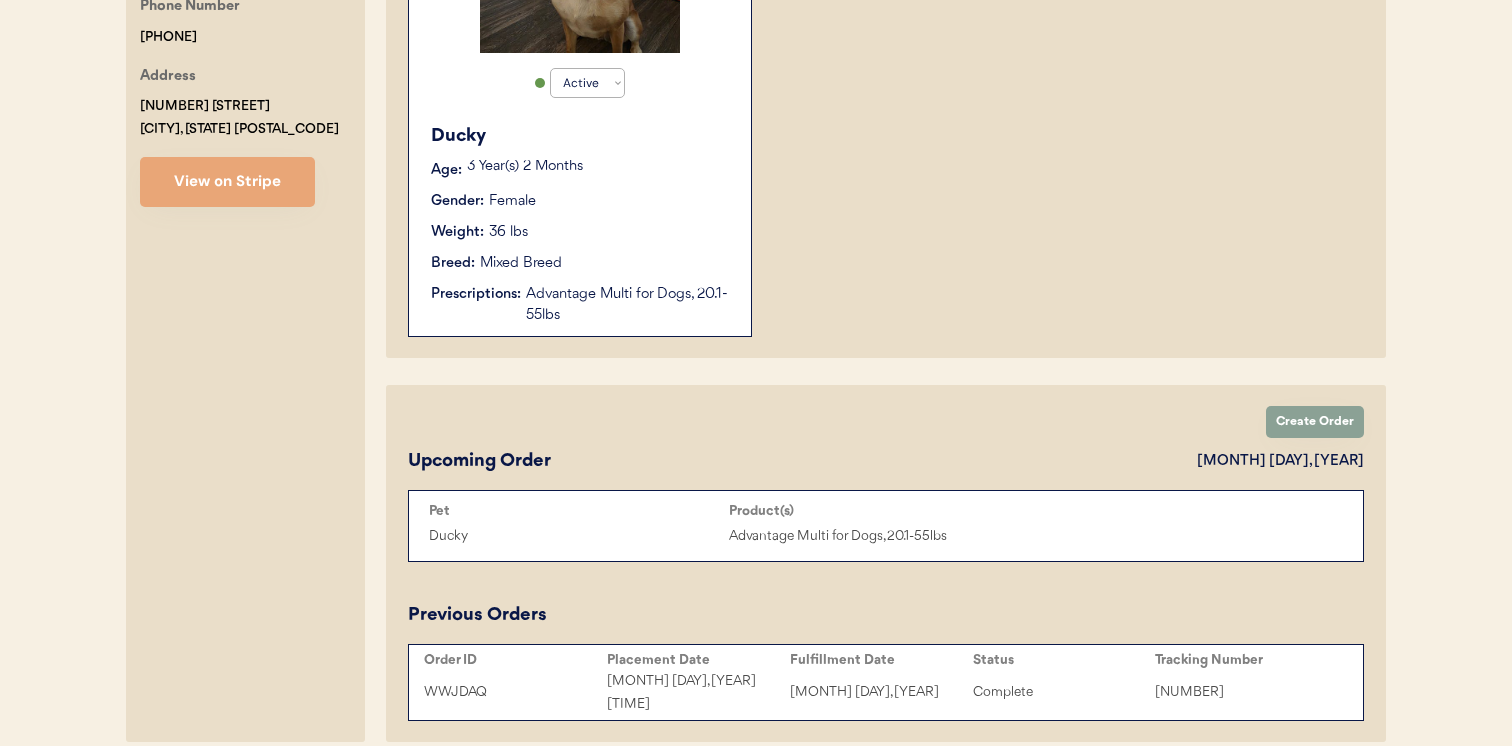 scroll, scrollTop: 404, scrollLeft: 0, axis: vertical 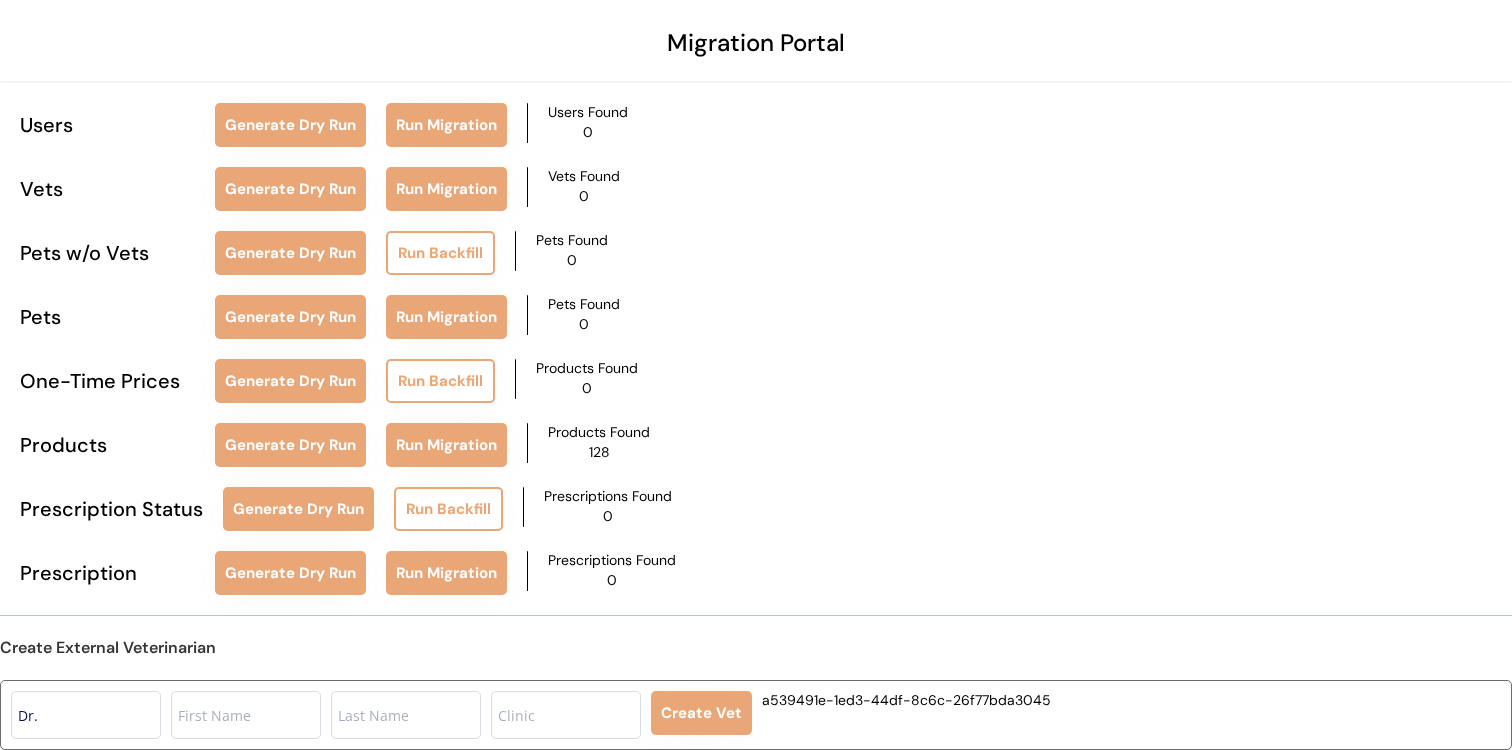 click on "One-Time Prices
Generate Dry Run Run Backfill Products Found 0" at bounding box center [756, 381] 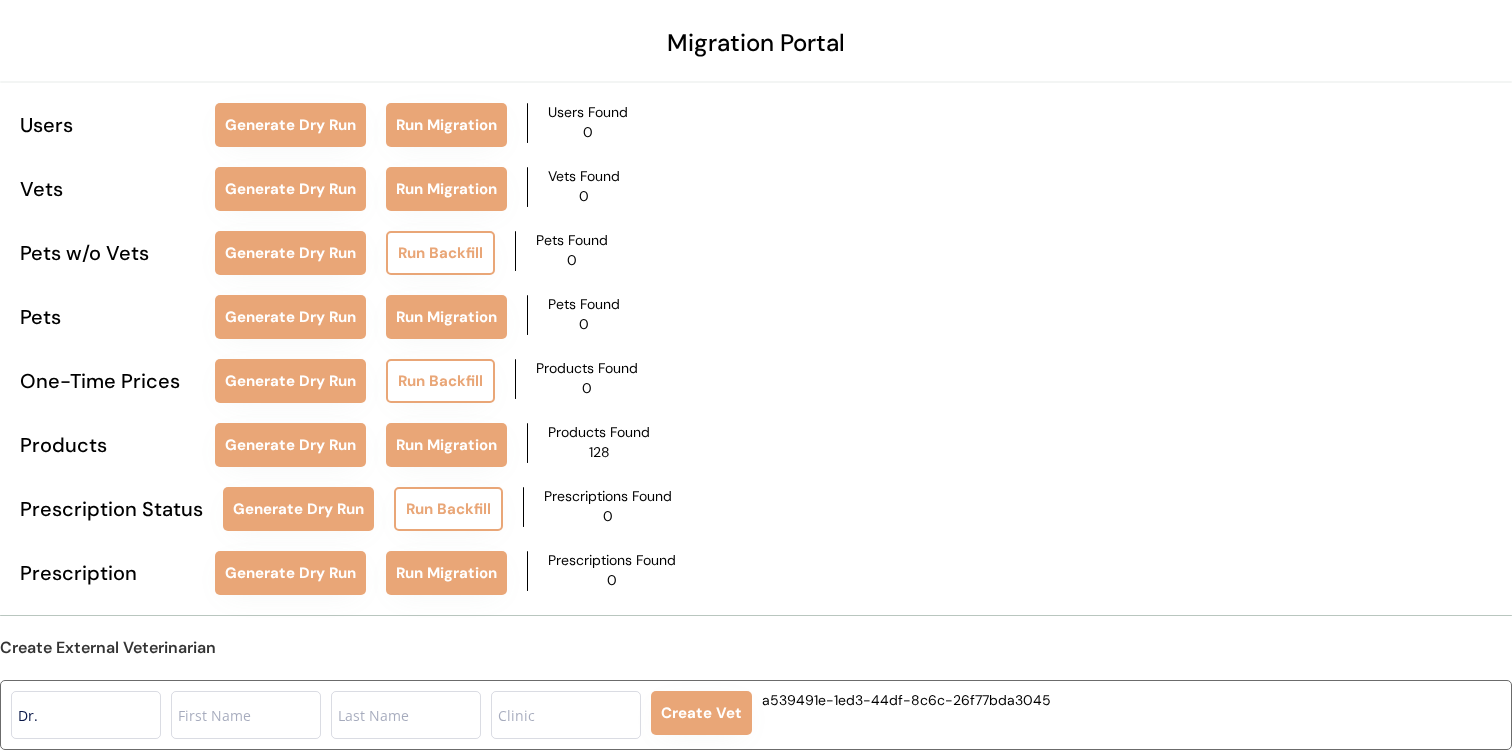 click on "Migration Portal Users Generate Dry Run Run Migration Users Found 0 Vets Generate Dry Run Run Migration Vets Found 0 Pets w/o Vets Generate Dry Run Run Backfill Pets Found 0 Pets Generate Dry Run Run Migration Pets Found 0 One-Time Prices
Generate Dry Run Run Backfill Products Found 0 Products Generate Dry Run Run Migration Products Found 128 Prescription Status Generate Dry Run Run Backfill Prescriptions Found 0 Prescription Generate Dry Run Run Migration Prescriptions Found 0 Create External Veterinarian
Create Vet [UUID]" at bounding box center (756, 337) 